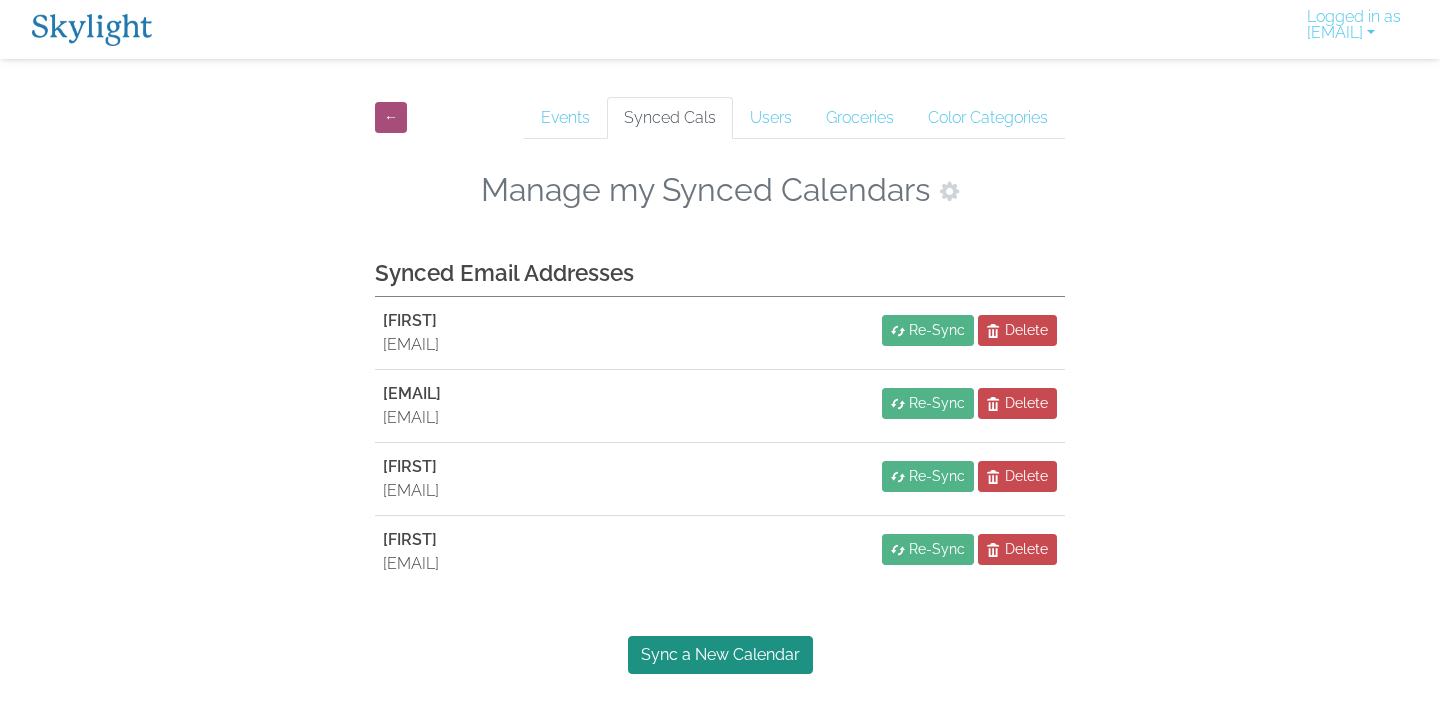 scroll, scrollTop: 0, scrollLeft: 0, axis: both 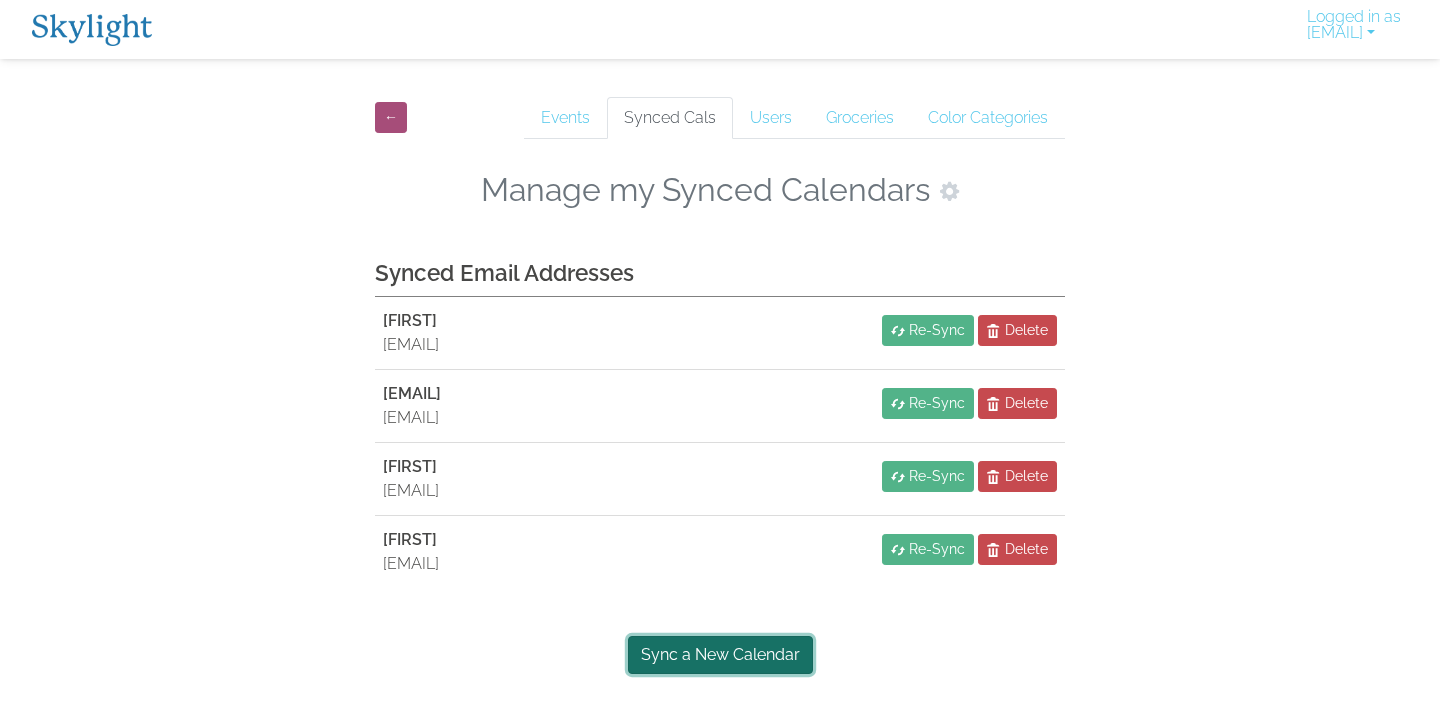click on "Sync a New Calendar" at bounding box center (720, 655) 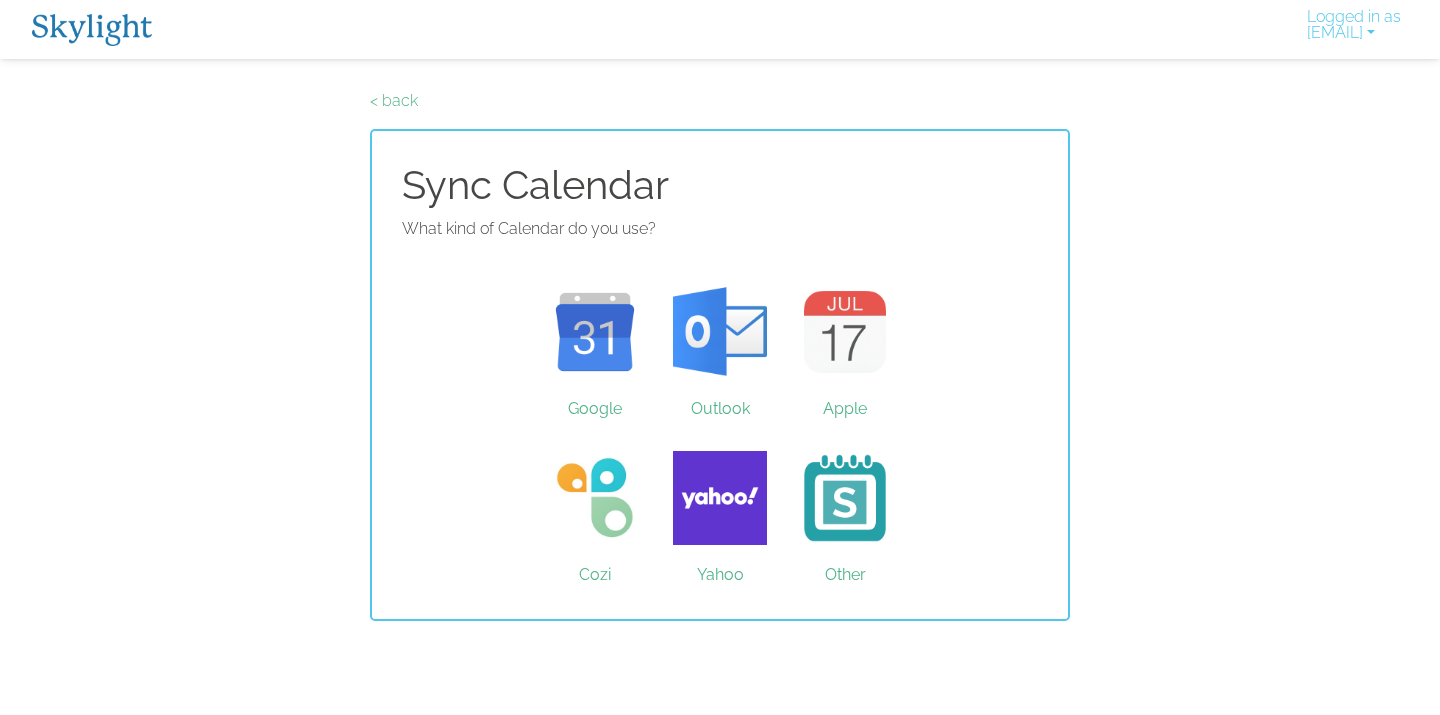 scroll, scrollTop: 0, scrollLeft: 0, axis: both 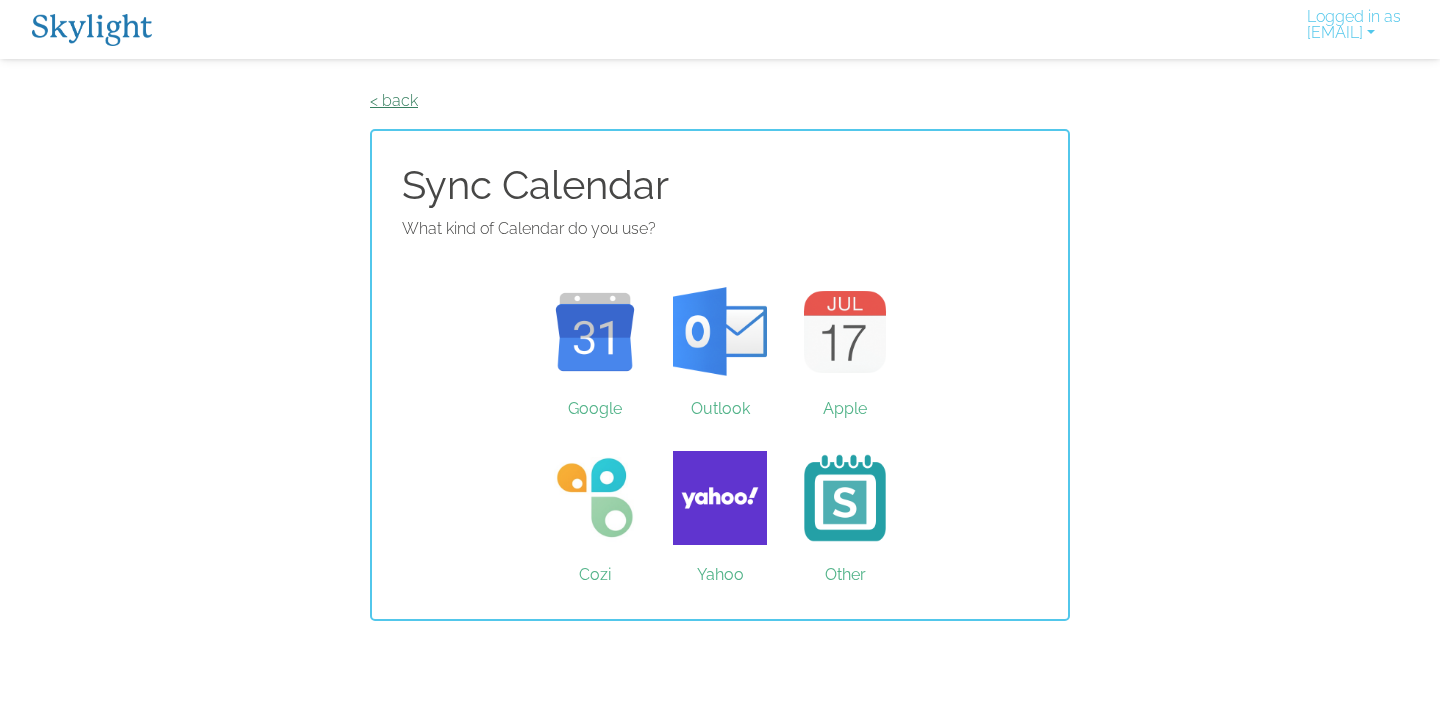 click on "< back" at bounding box center [394, 100] 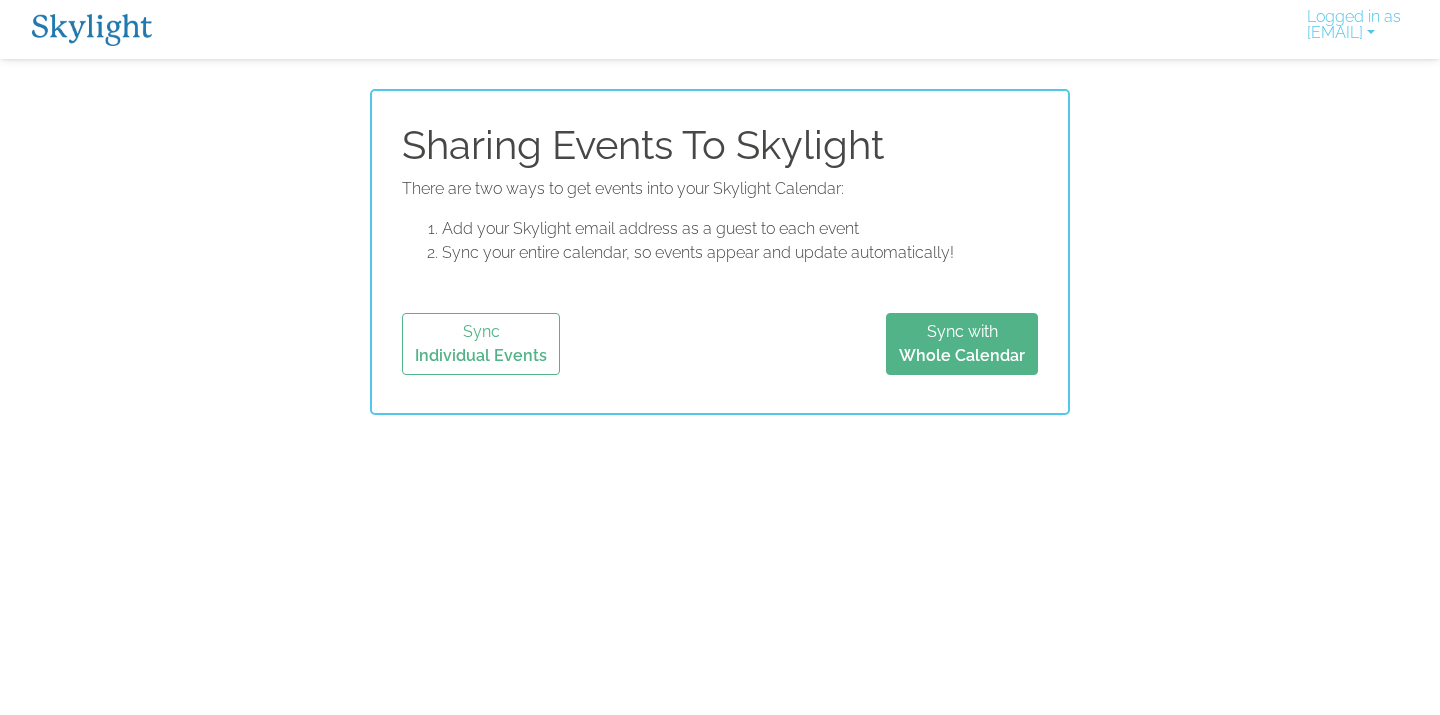 click at bounding box center (92, 30) 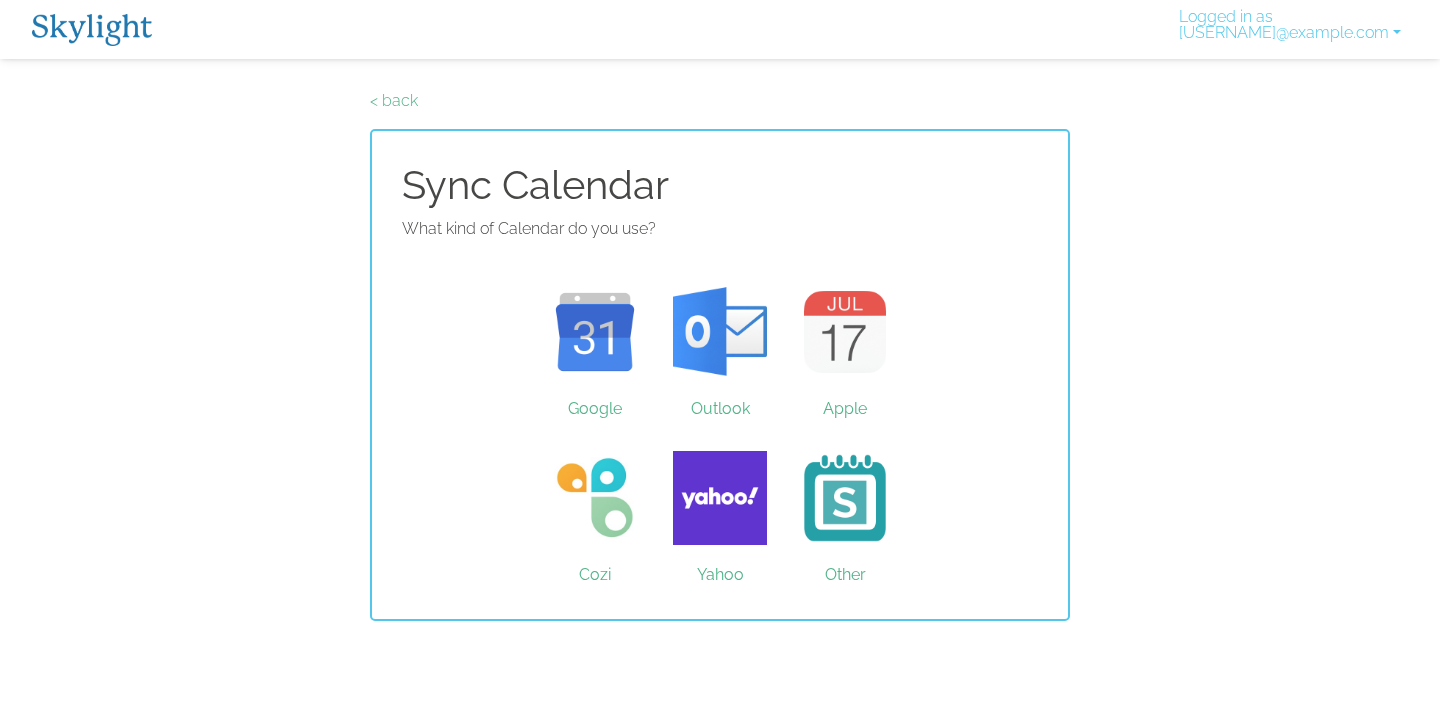 scroll, scrollTop: 0, scrollLeft: 0, axis: both 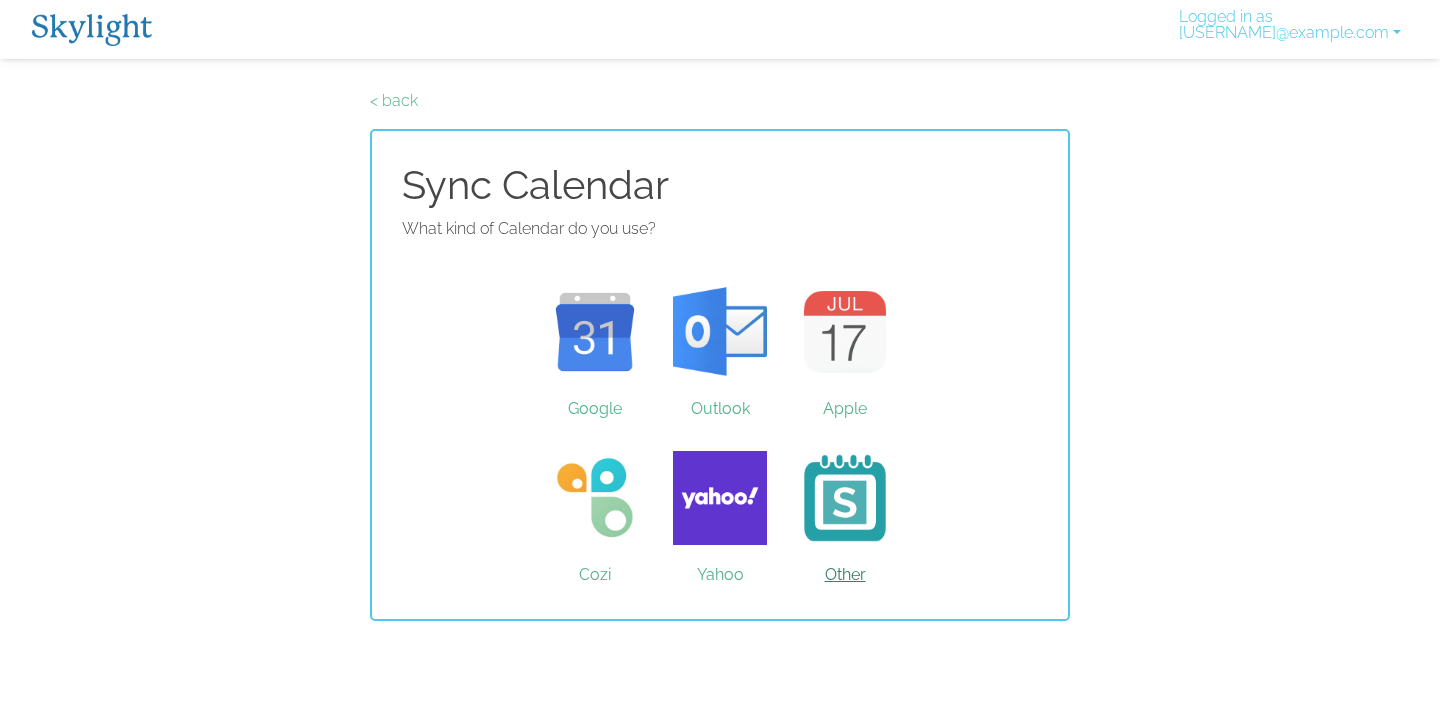 click on "Other" at bounding box center [845, 498] 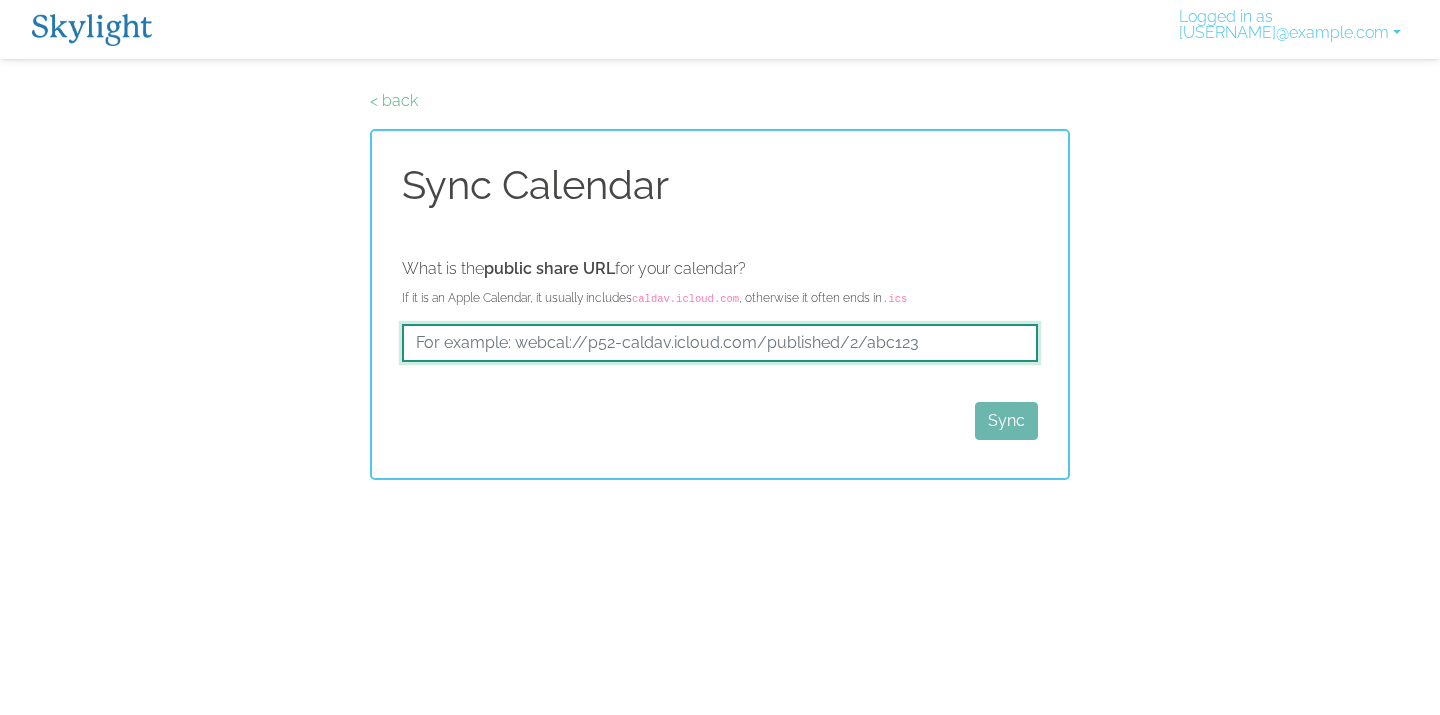 click at bounding box center (720, 343) 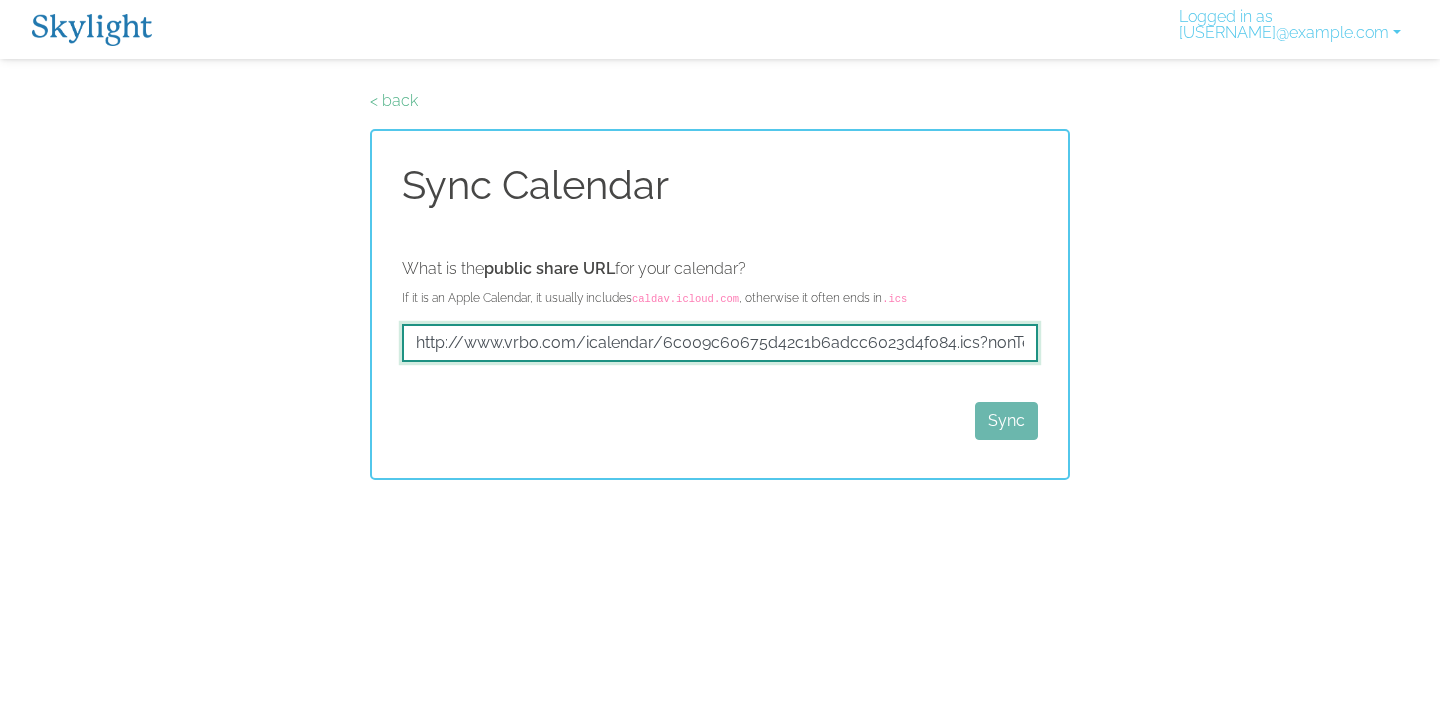 scroll, scrollTop: 0, scrollLeft: 48, axis: horizontal 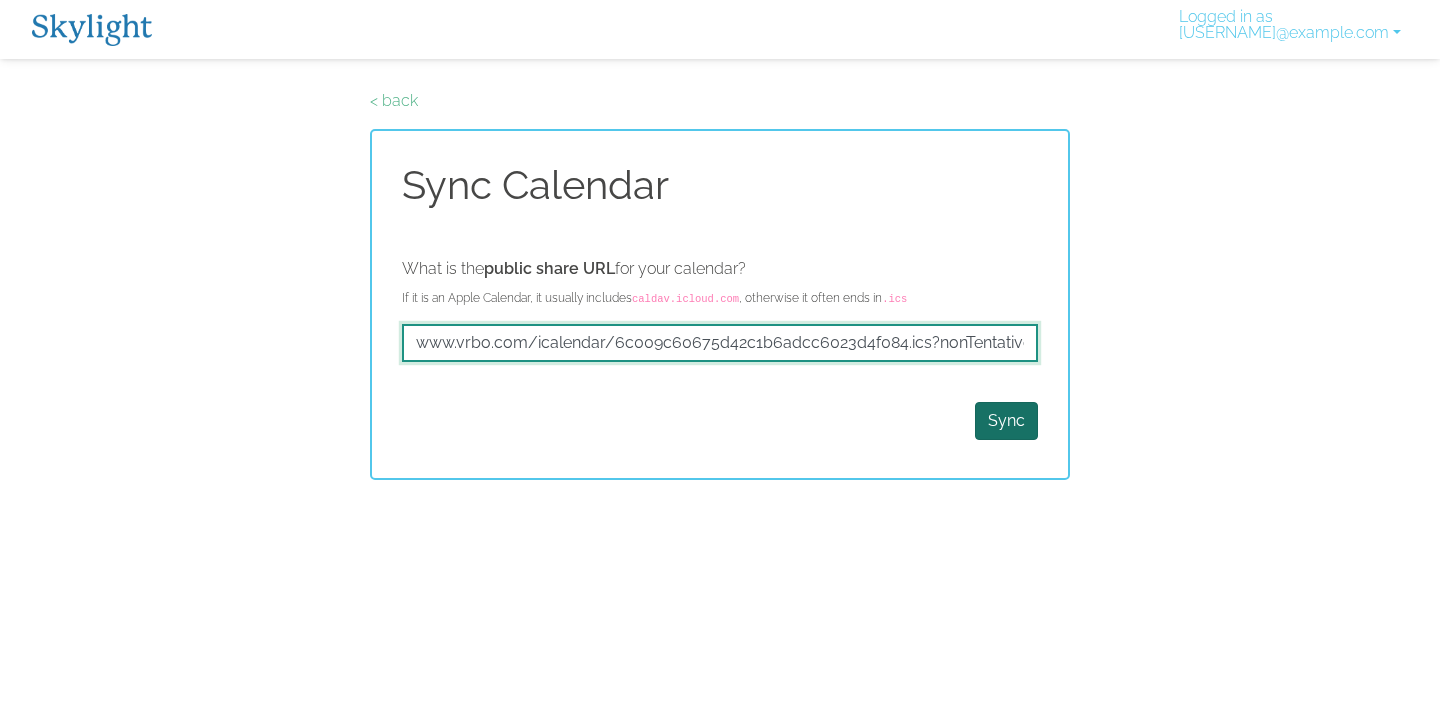 type on "http://www.vrbo.com/icalendar/6c009c60675d42c1b6adcc6023d4f084.ics?nonTentative" 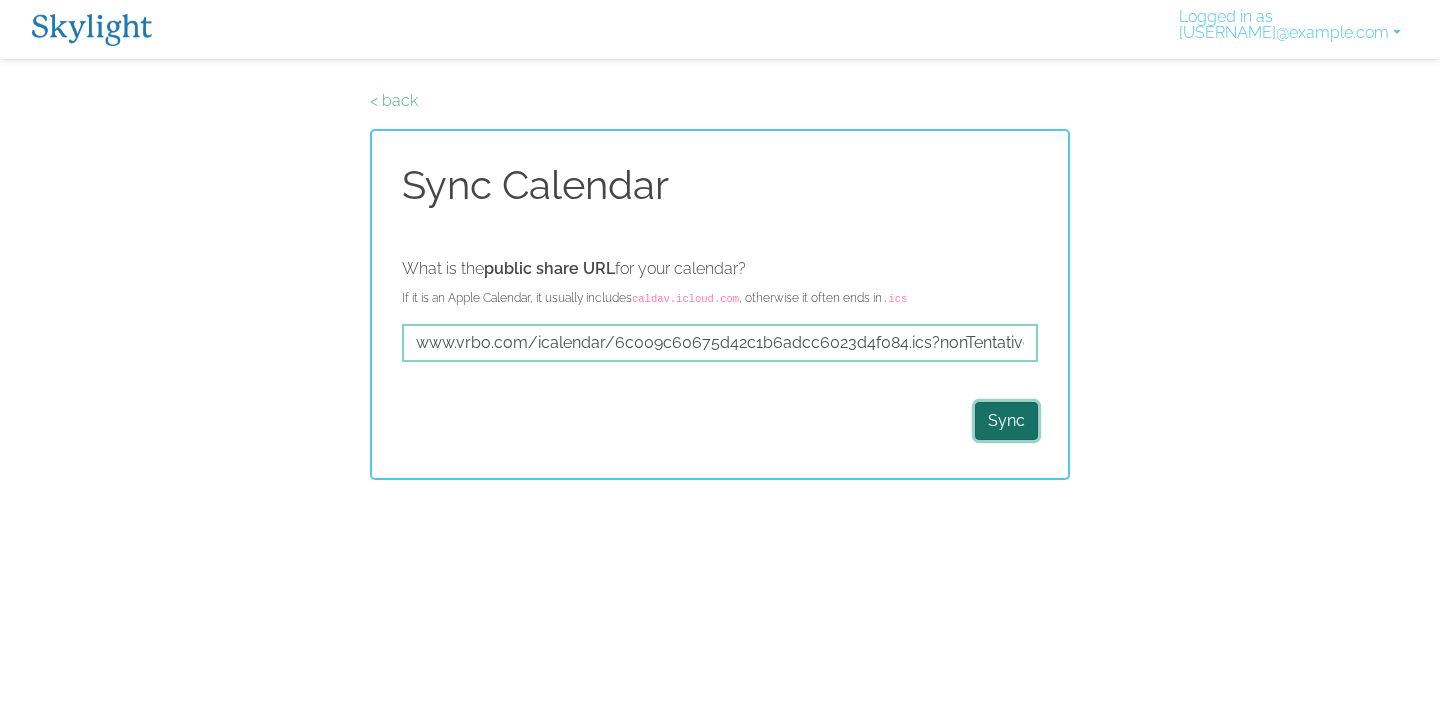 scroll, scrollTop: 0, scrollLeft: 0, axis: both 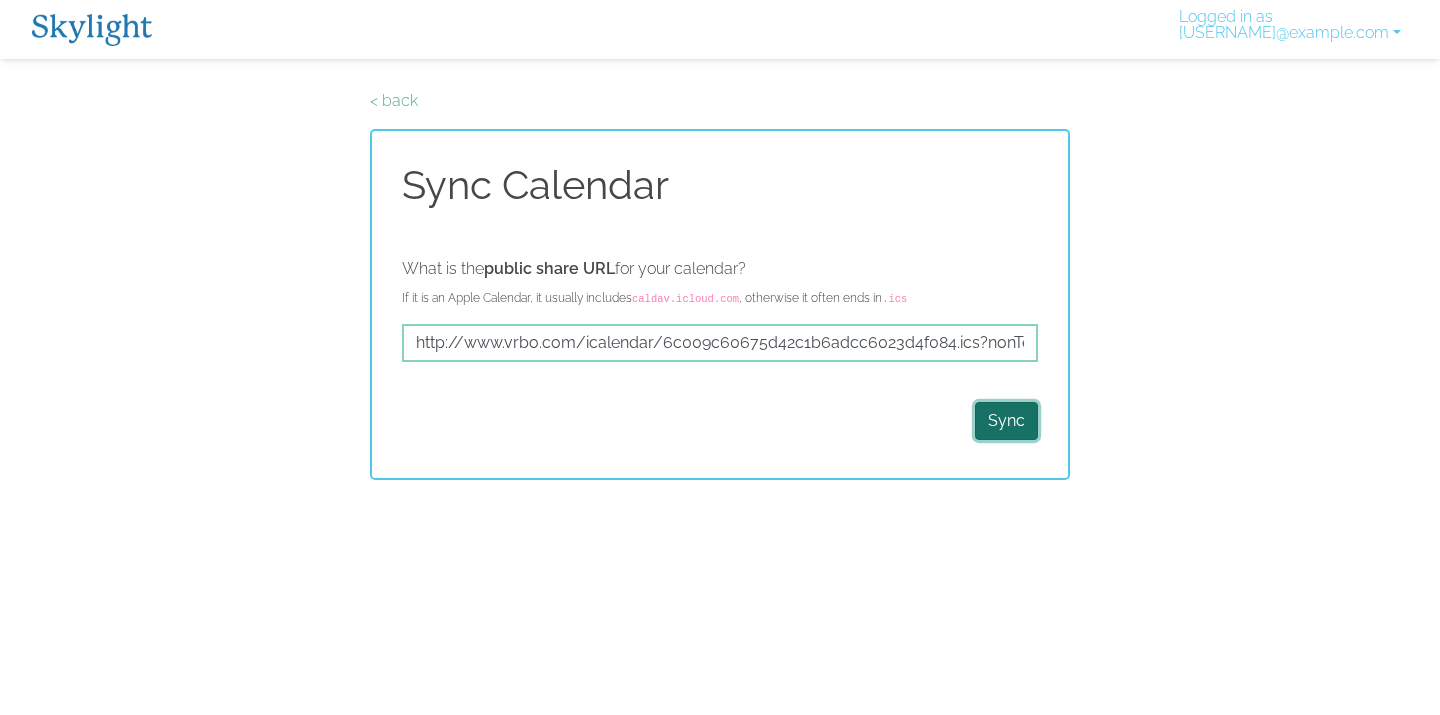 click on "Sync" at bounding box center [1006, 421] 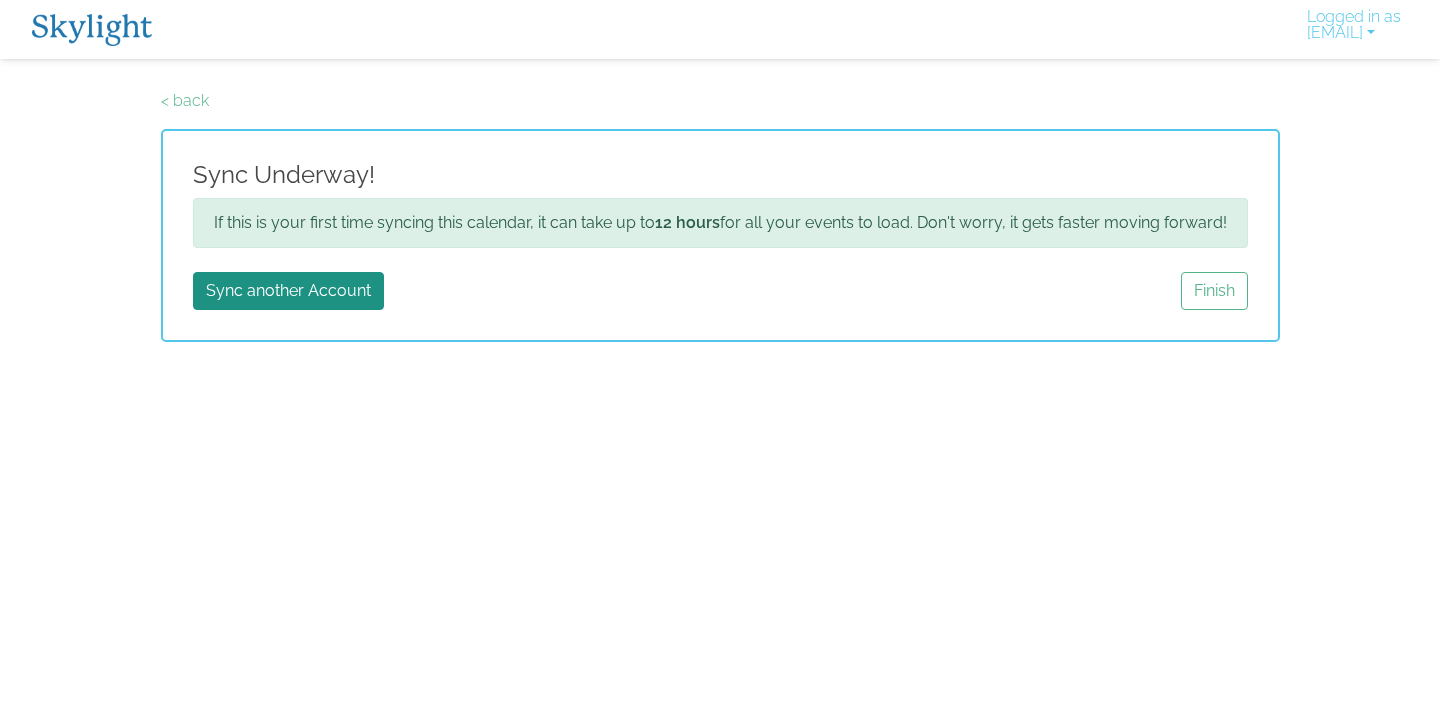 scroll, scrollTop: 0, scrollLeft: 0, axis: both 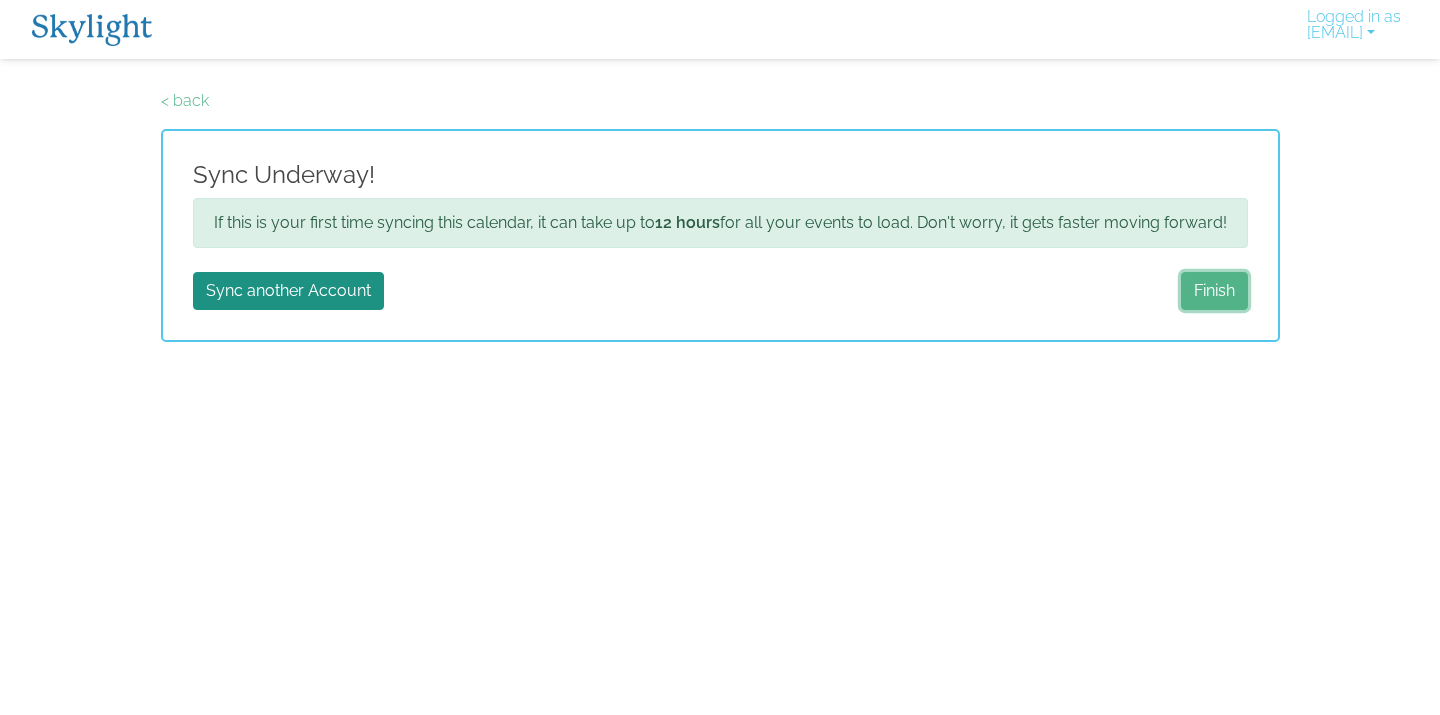 click on "Finish" at bounding box center [1214, 291] 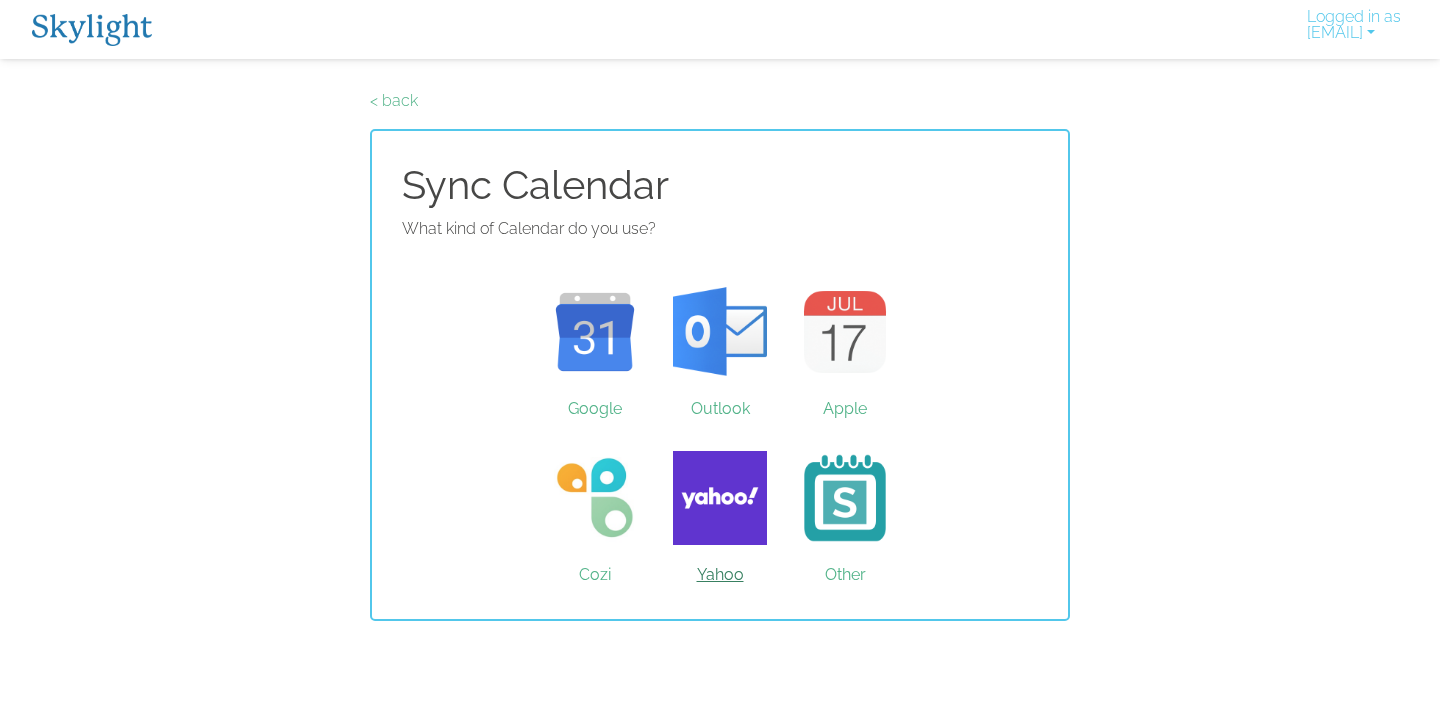 scroll, scrollTop: 0, scrollLeft: 0, axis: both 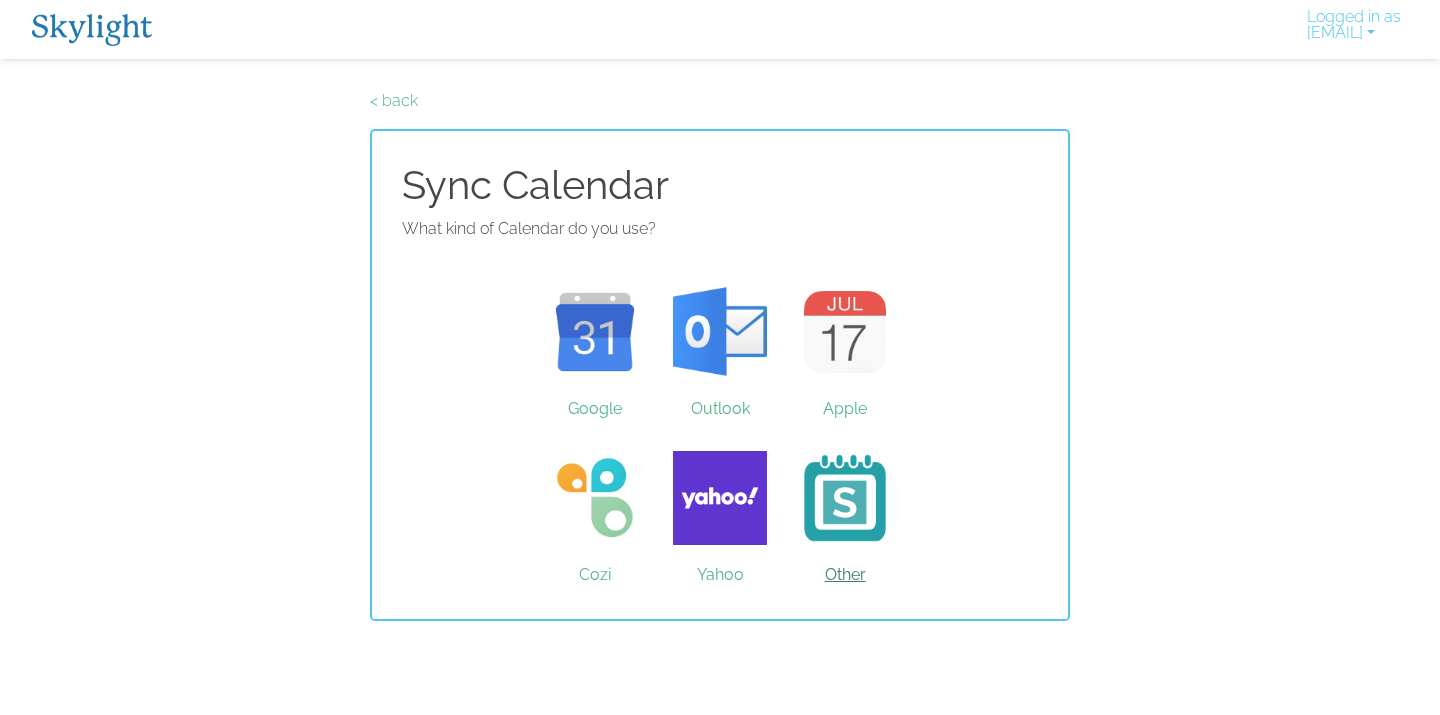 click on "Other" at bounding box center (845, 498) 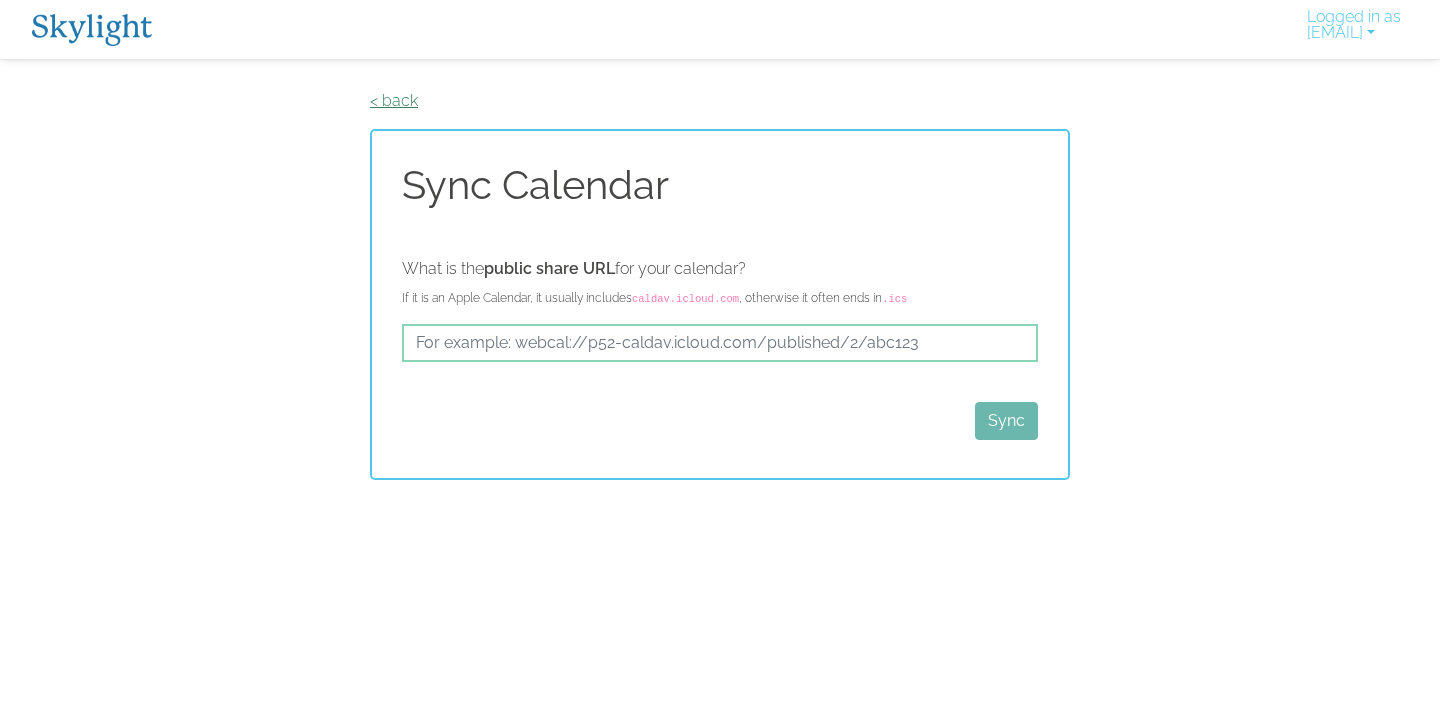 click on "< back" at bounding box center (394, 100) 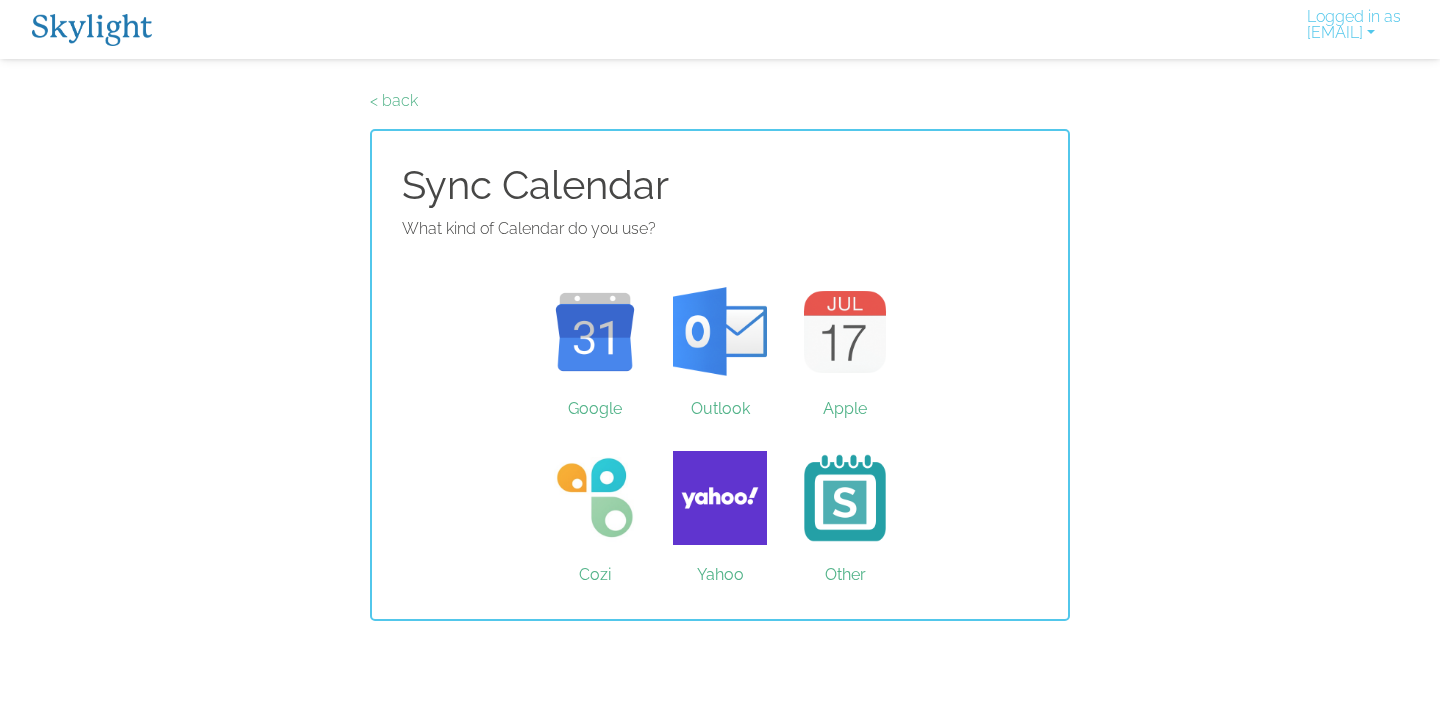 click on "< back" at bounding box center (394, 100) 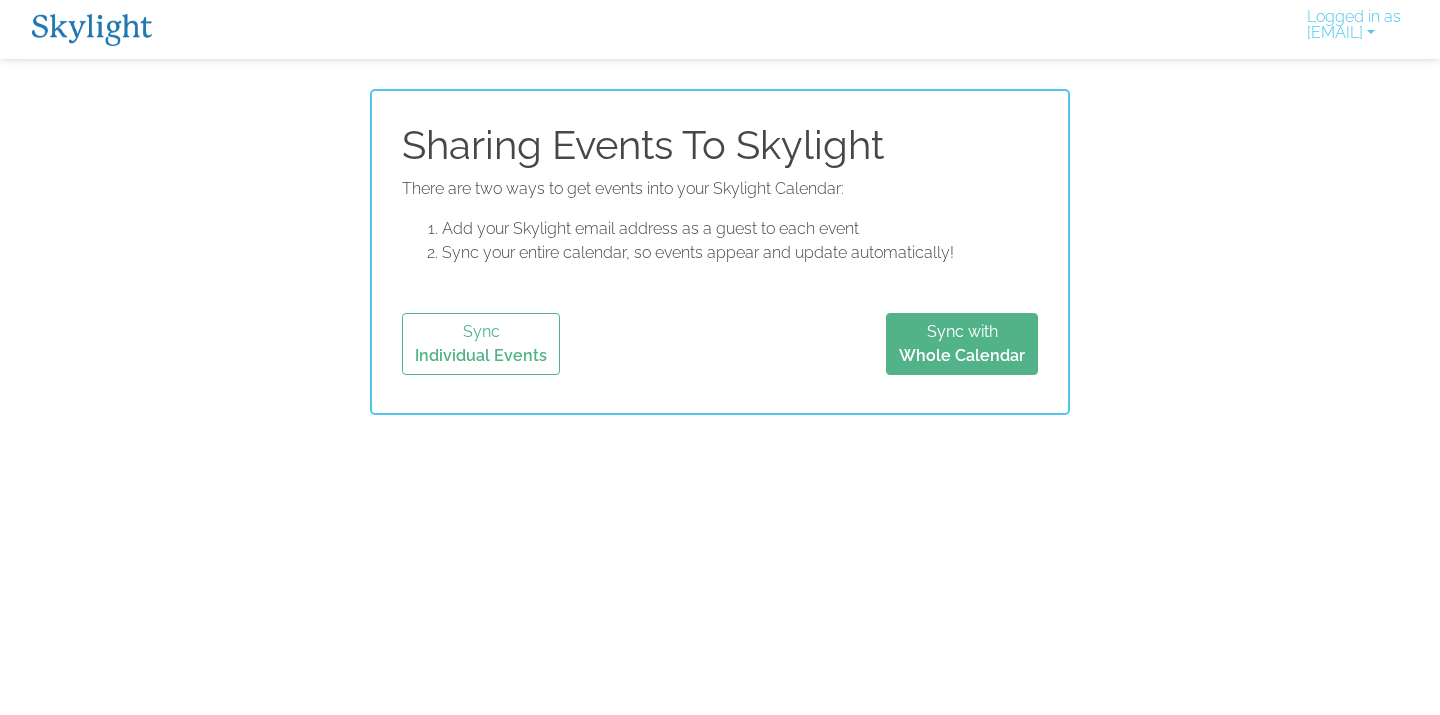 click at bounding box center (92, 30) 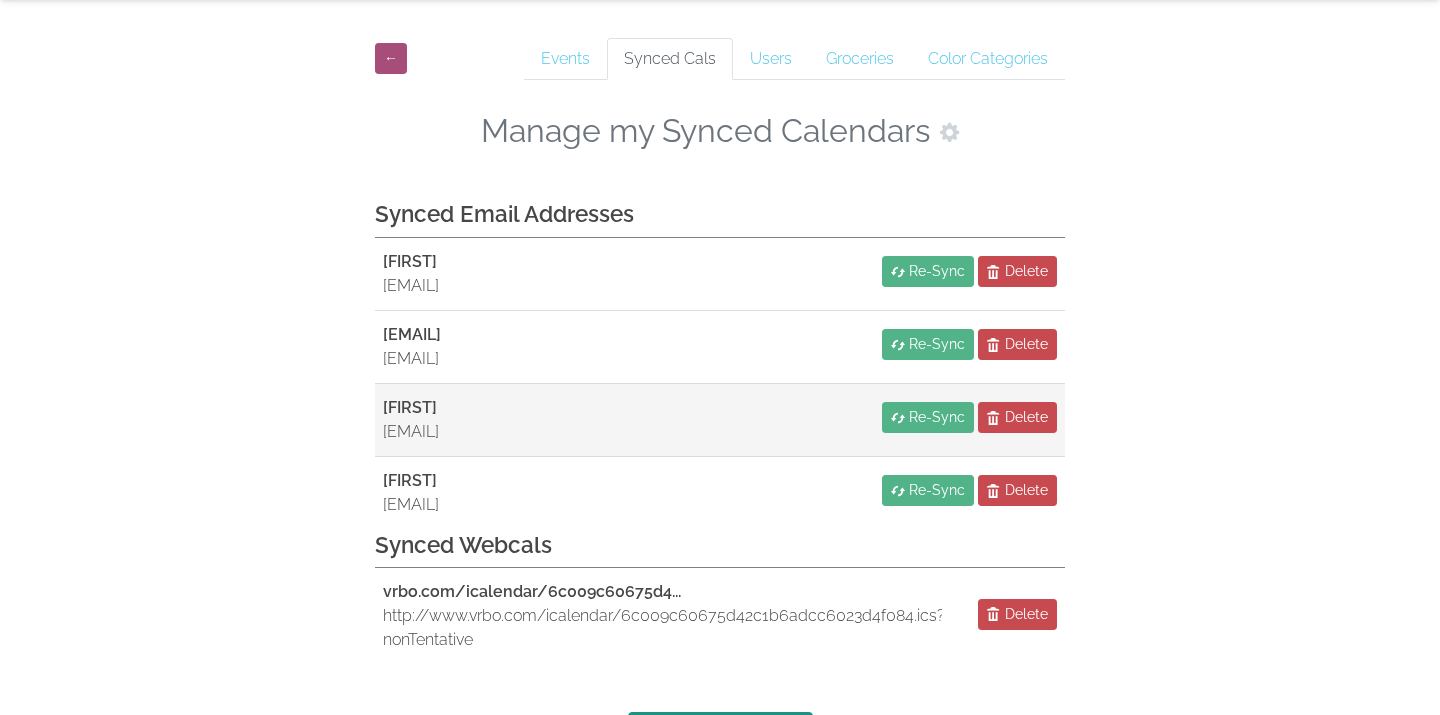 scroll, scrollTop: 94, scrollLeft: 0, axis: vertical 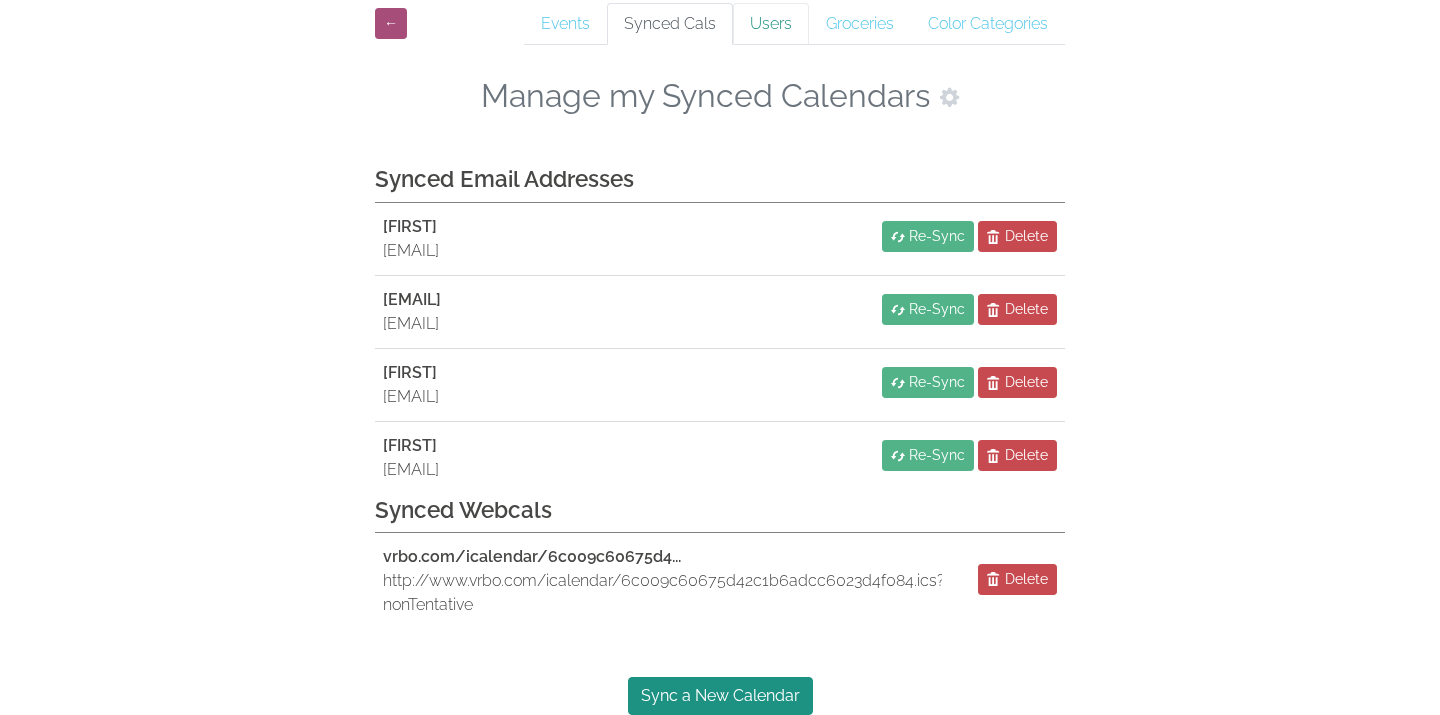 click on "Users" at bounding box center [771, 24] 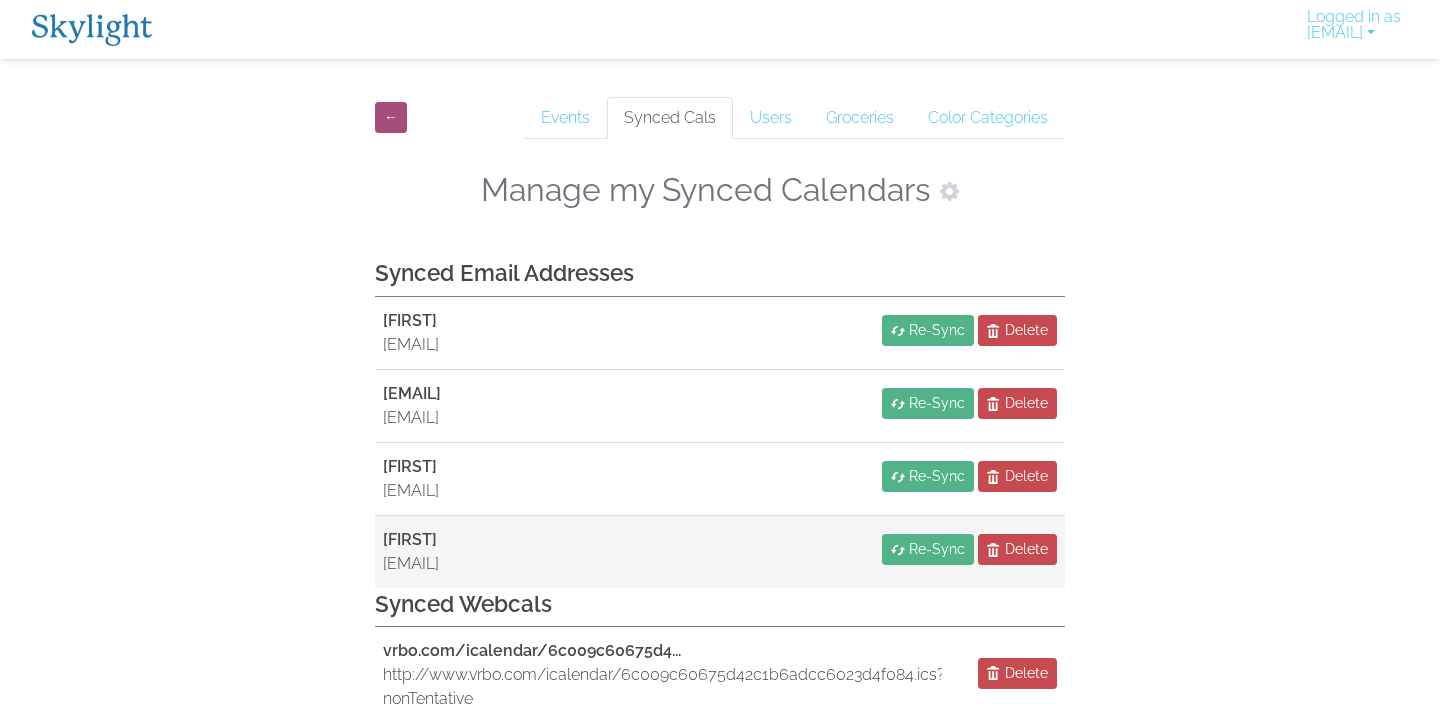scroll, scrollTop: 94, scrollLeft: 0, axis: vertical 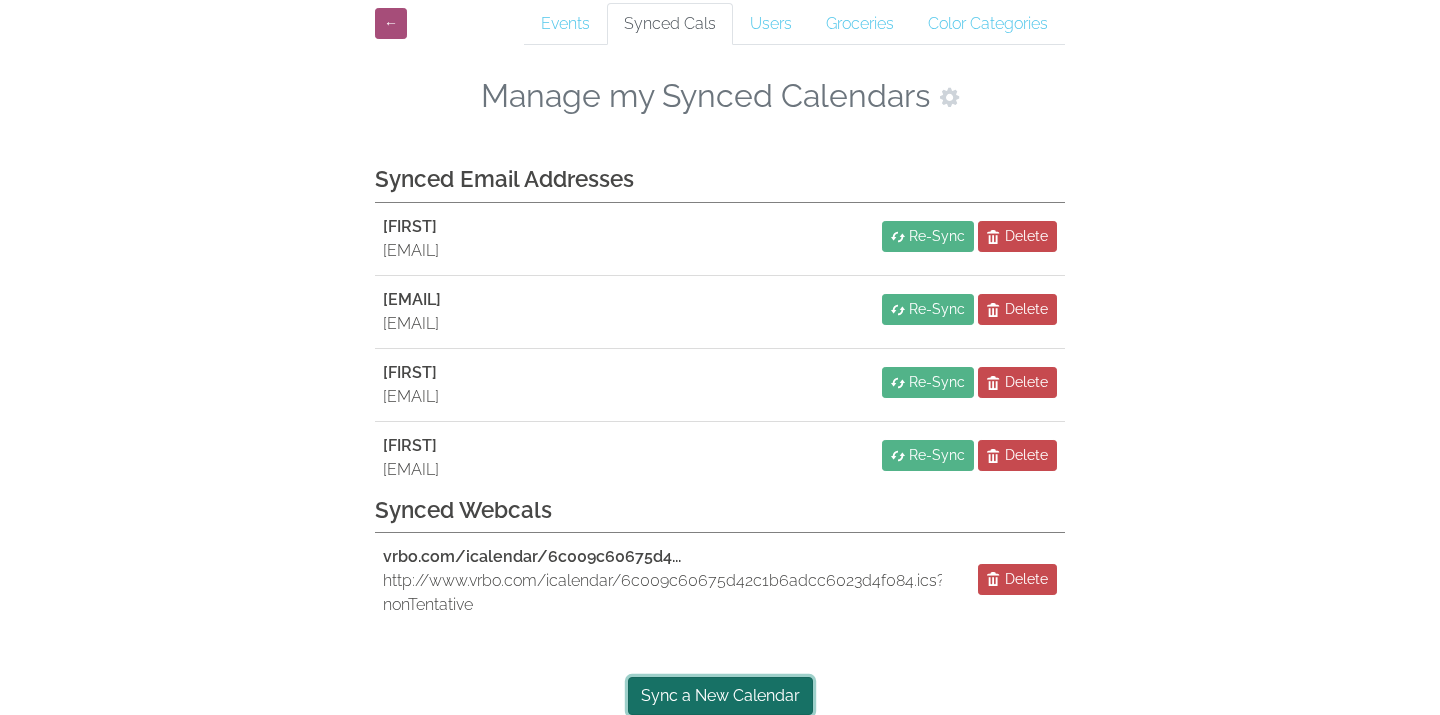click on "Sync a New Calendar" at bounding box center [720, 696] 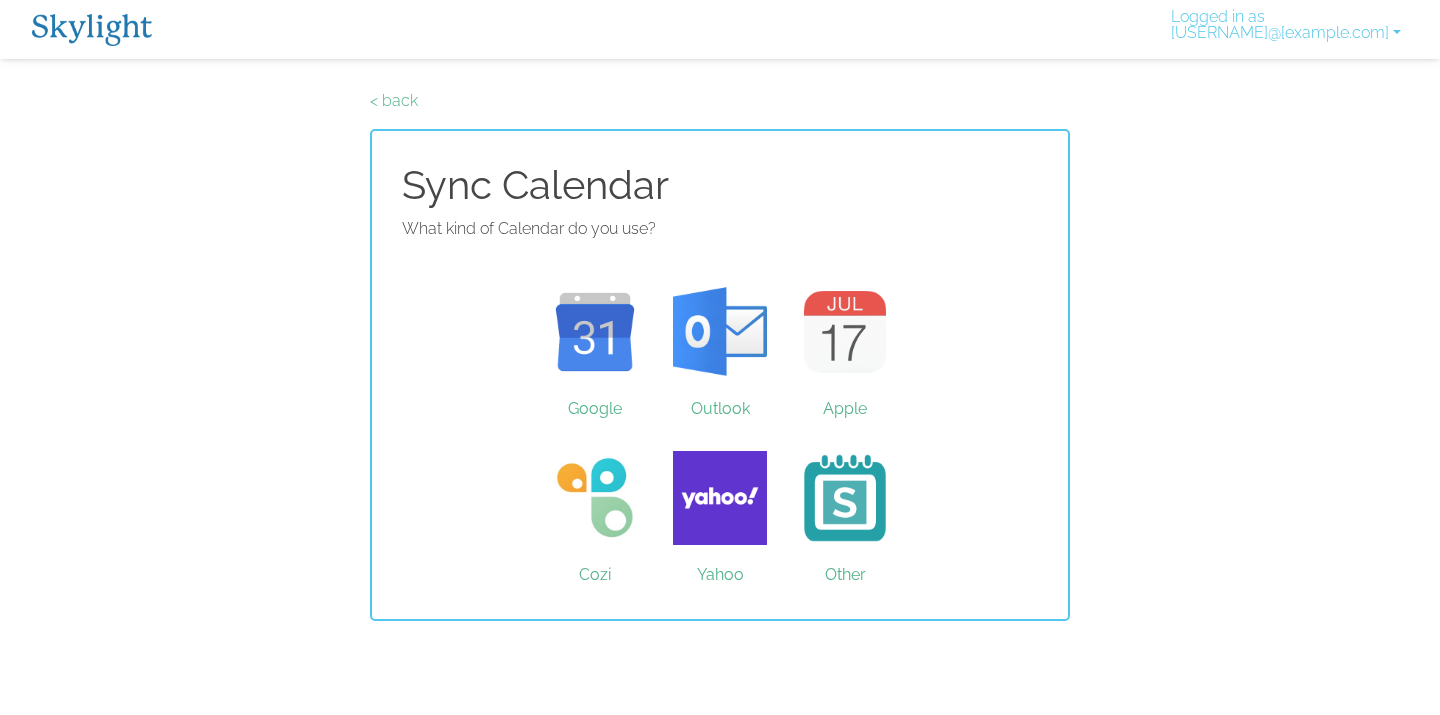 scroll, scrollTop: 0, scrollLeft: 0, axis: both 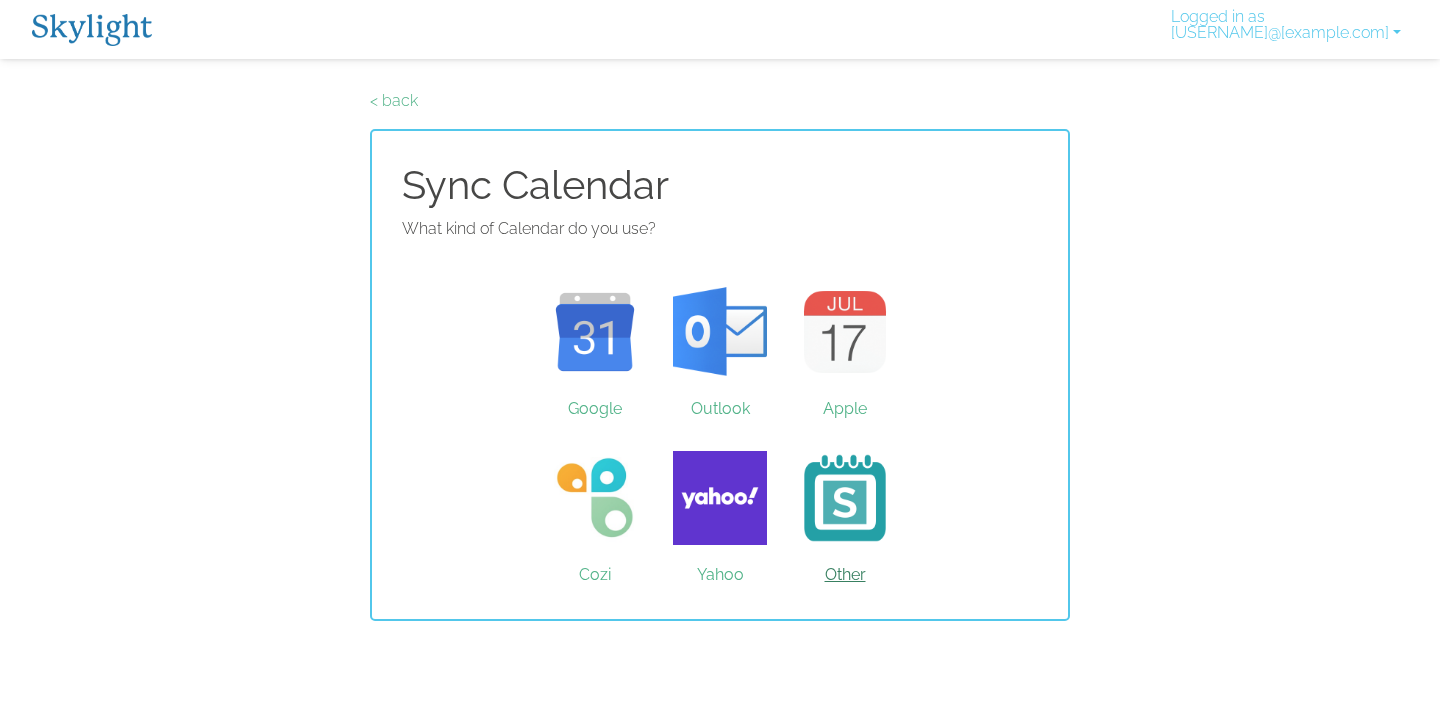 click on "Other" at bounding box center (845, 498) 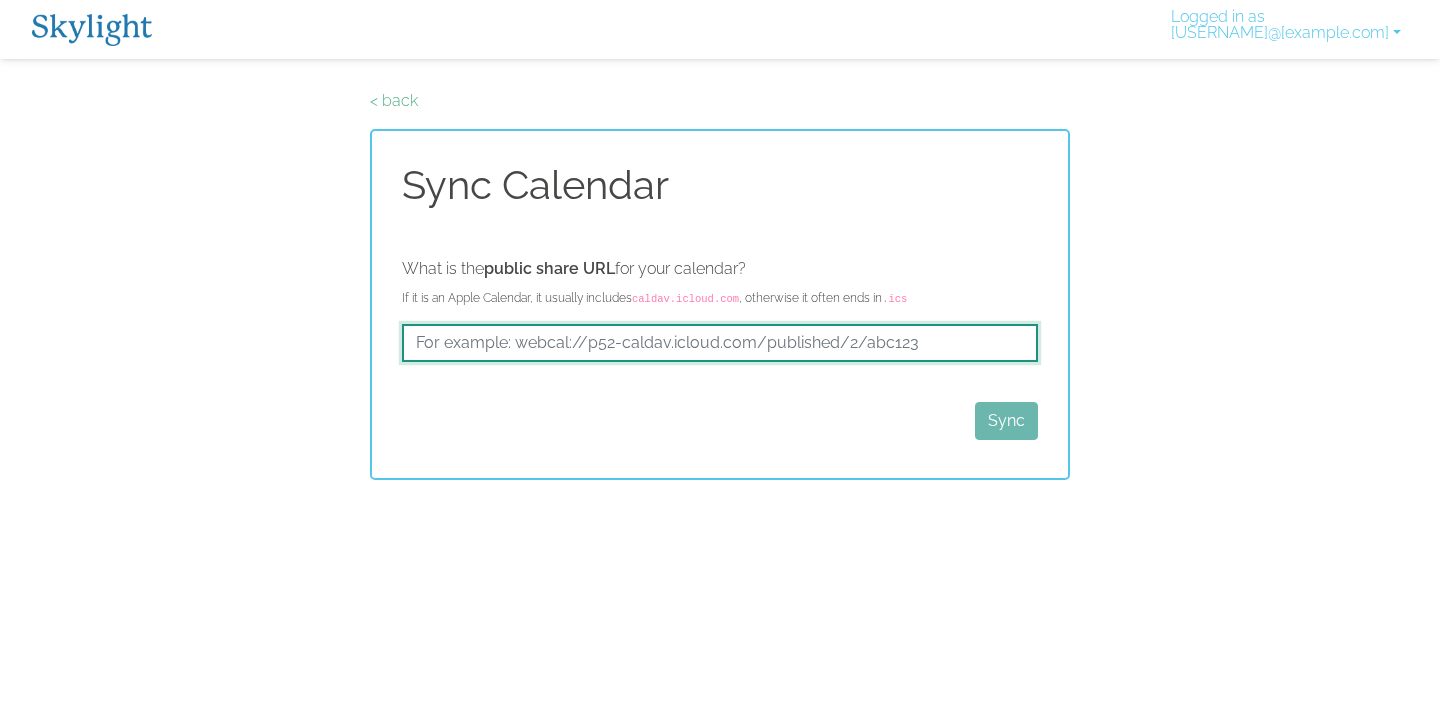 click at bounding box center (720, 343) 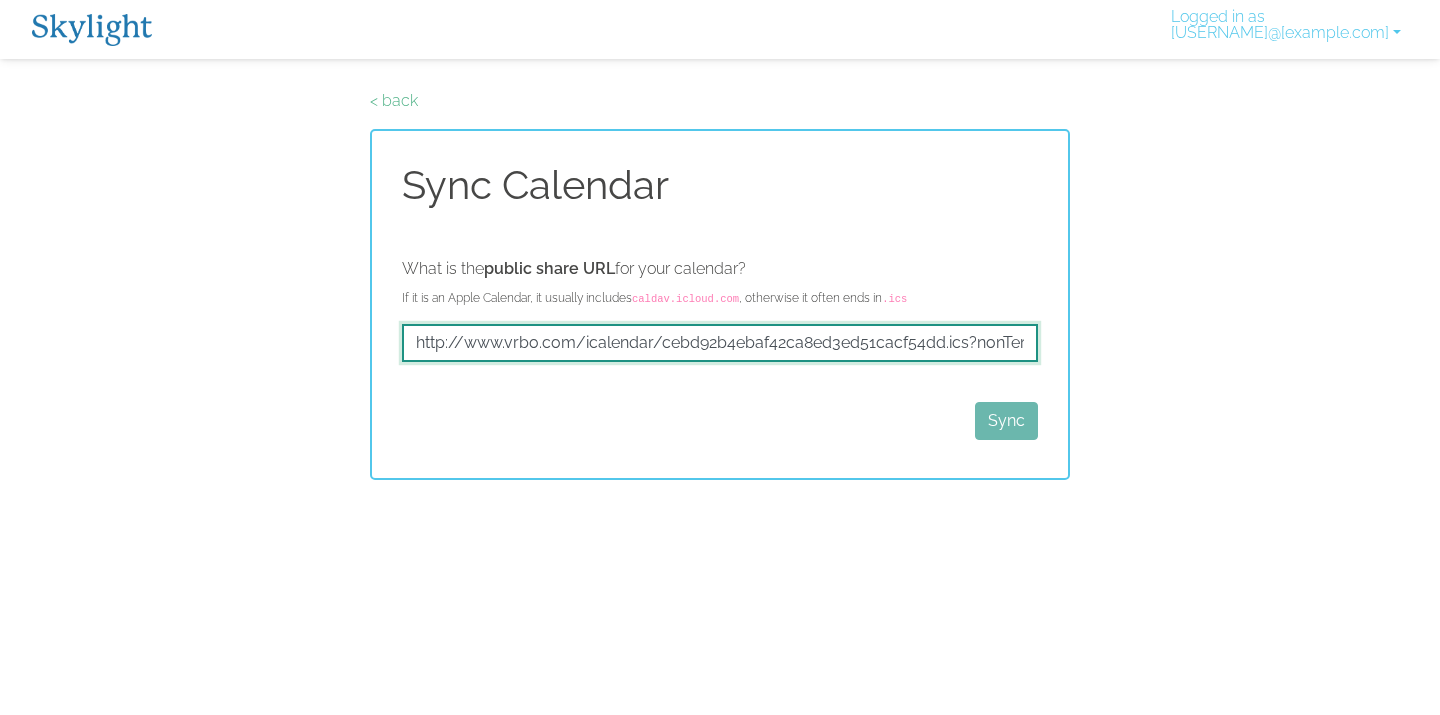 scroll, scrollTop: 0, scrollLeft: 41, axis: horizontal 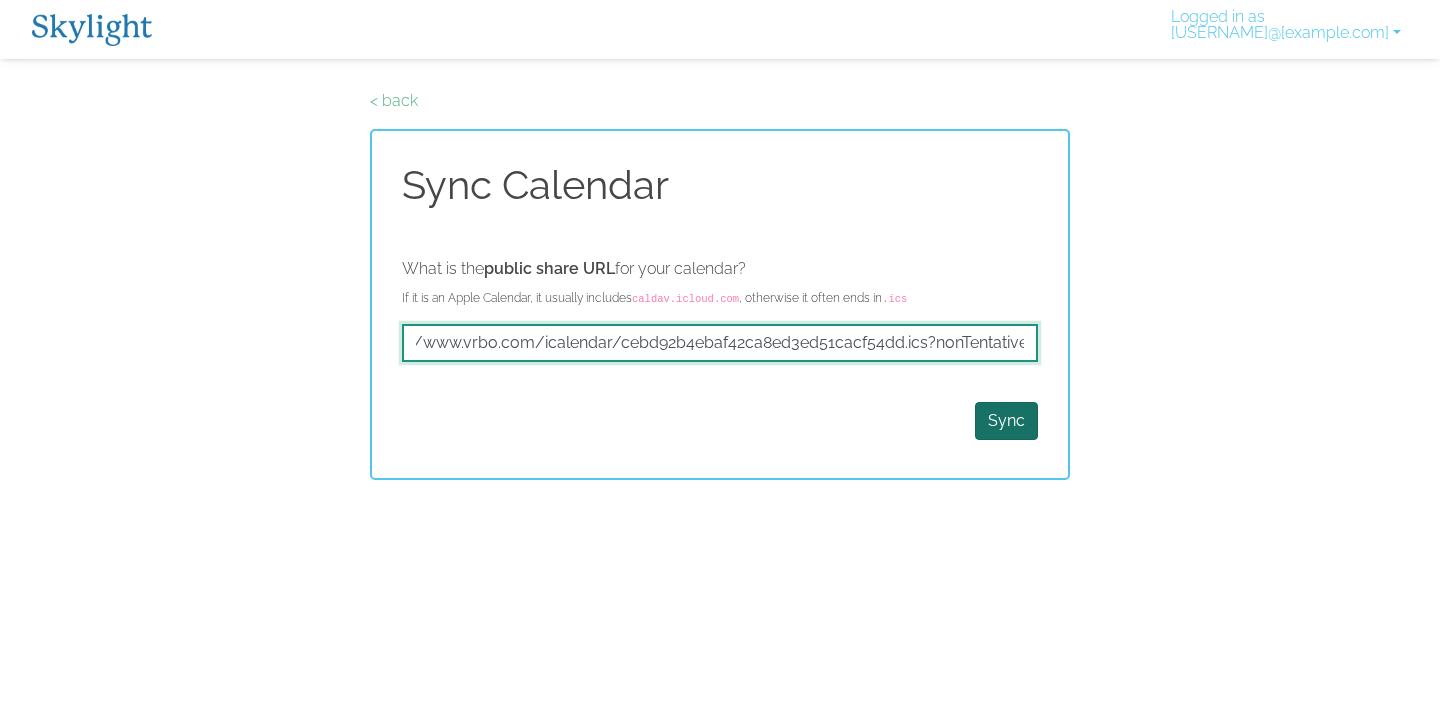 type on "http://www.vrbo.com/icalendar/cebd92b4ebaf42ca8ed3ed51cacf54dd.ics?nonTentative" 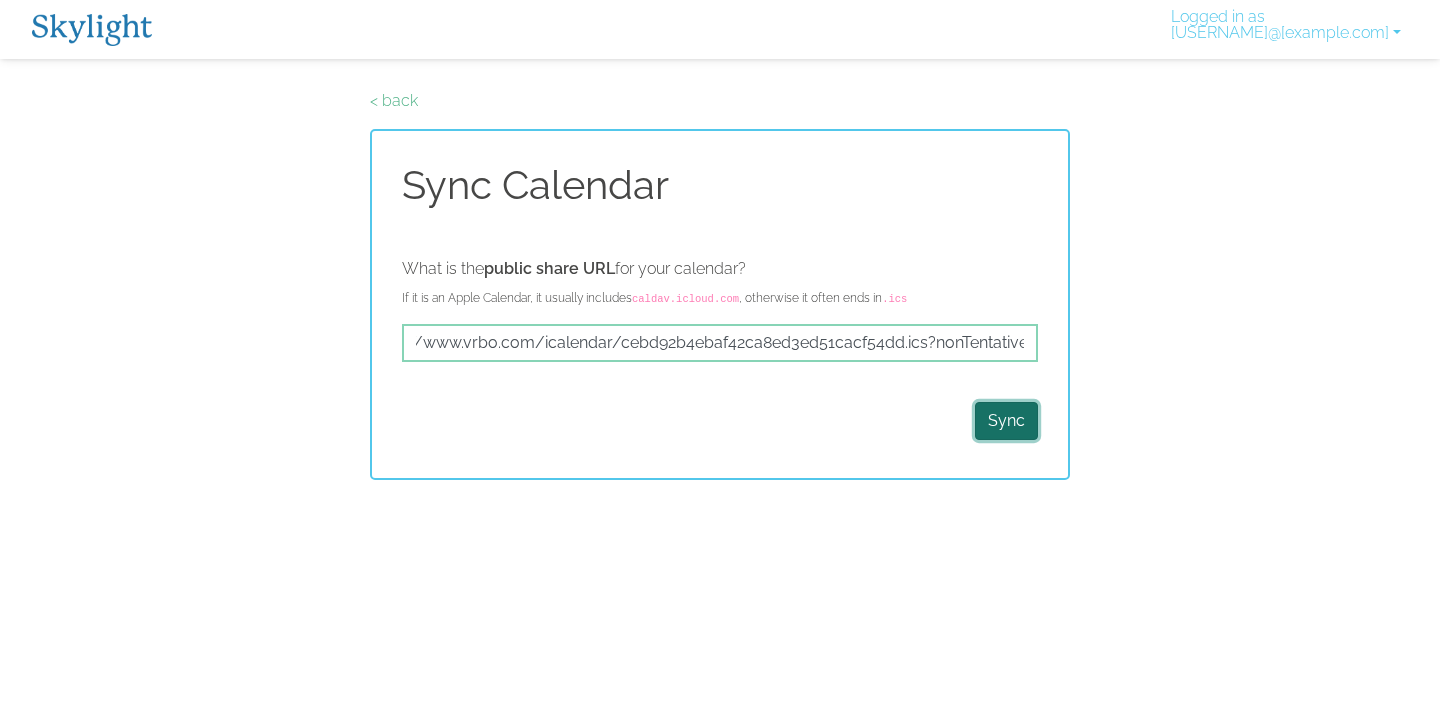 scroll, scrollTop: 0, scrollLeft: 0, axis: both 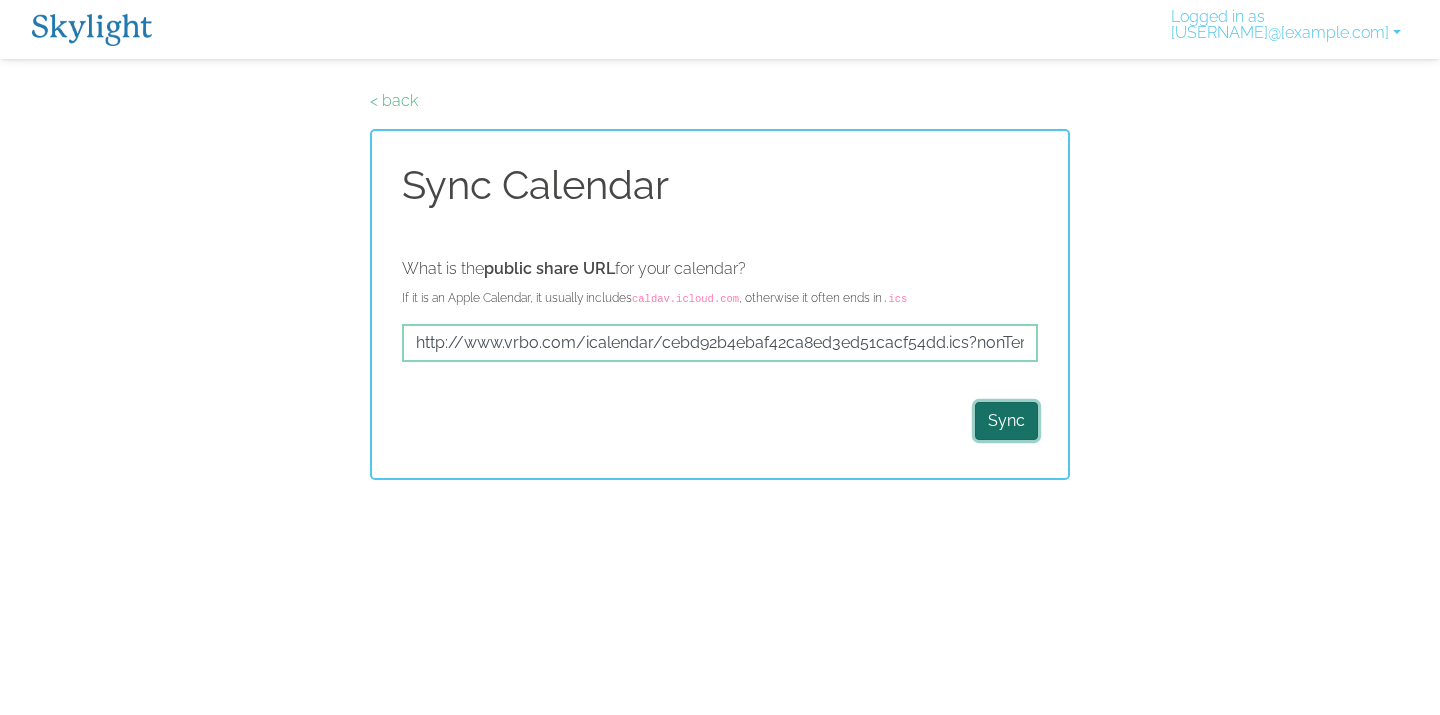 click on "Sync" at bounding box center [1006, 421] 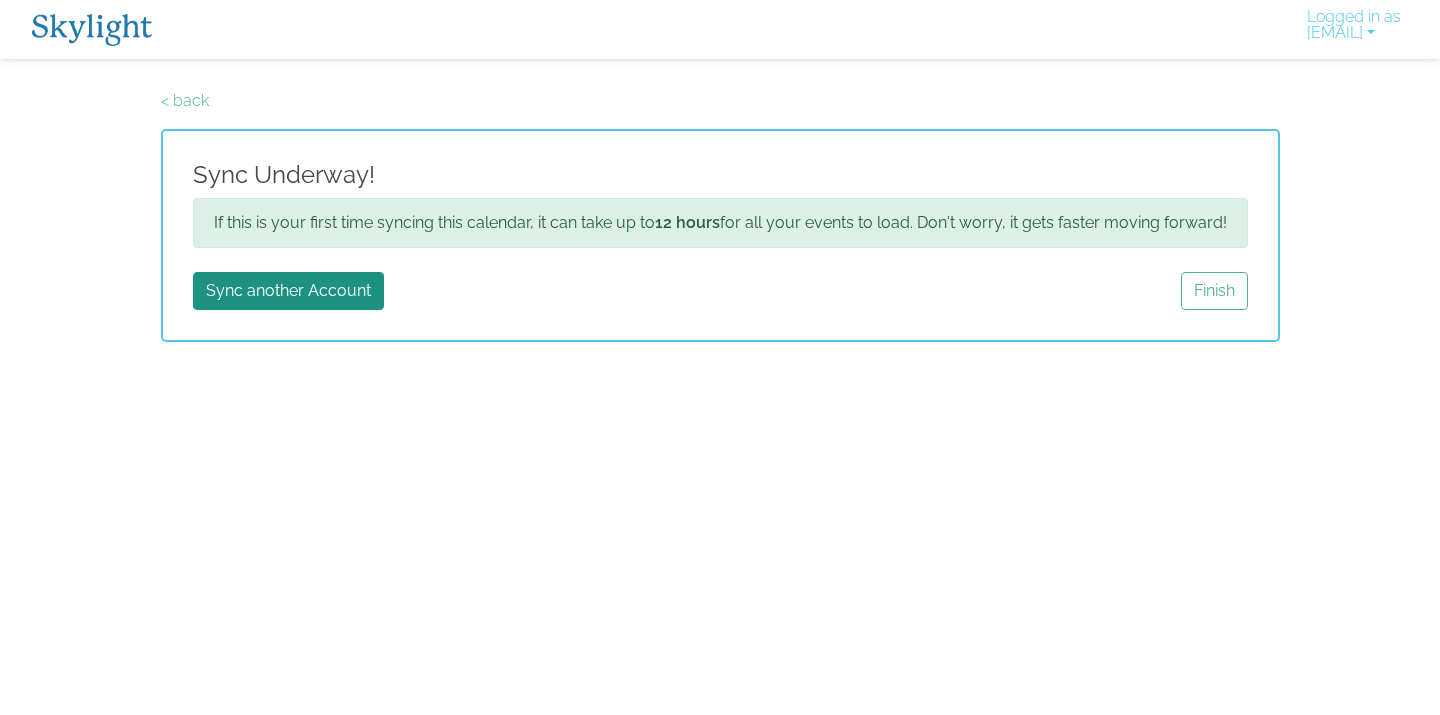 scroll, scrollTop: 0, scrollLeft: 0, axis: both 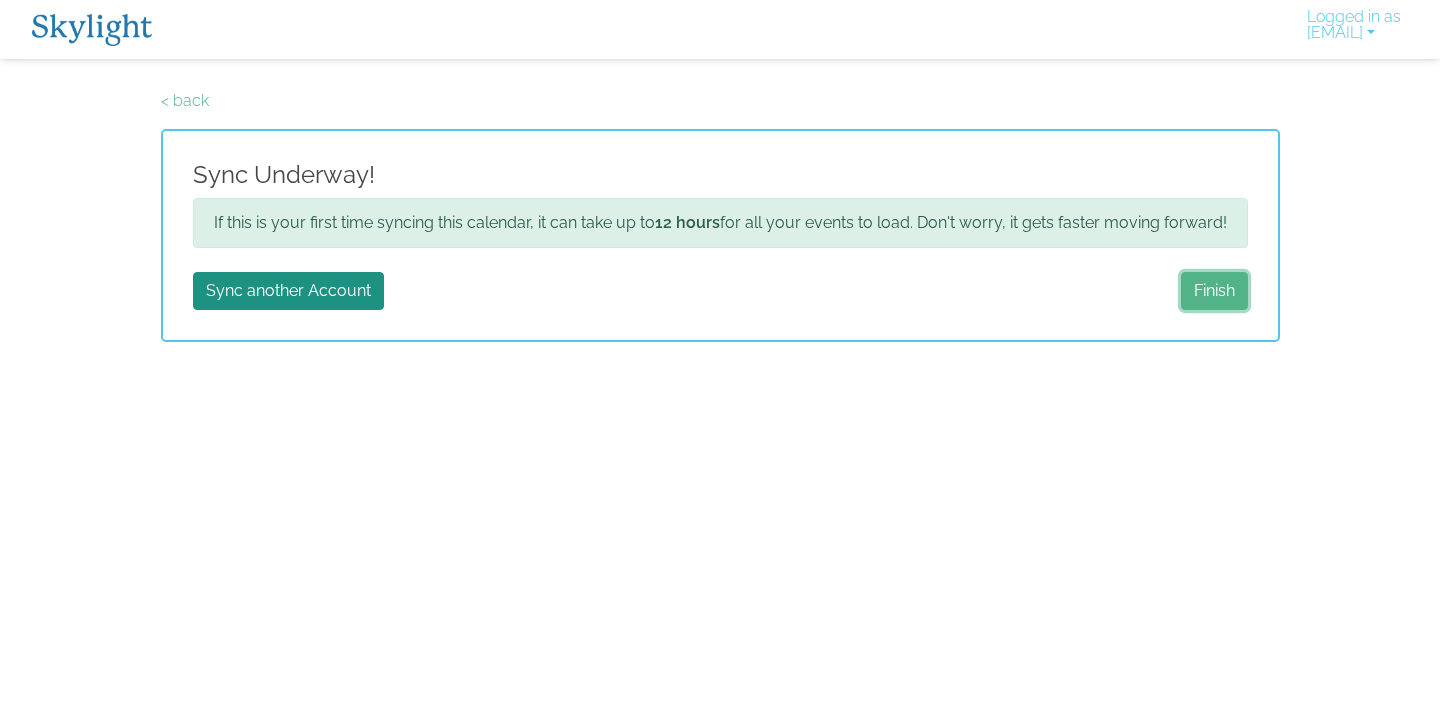 click on "Finish" at bounding box center [1214, 291] 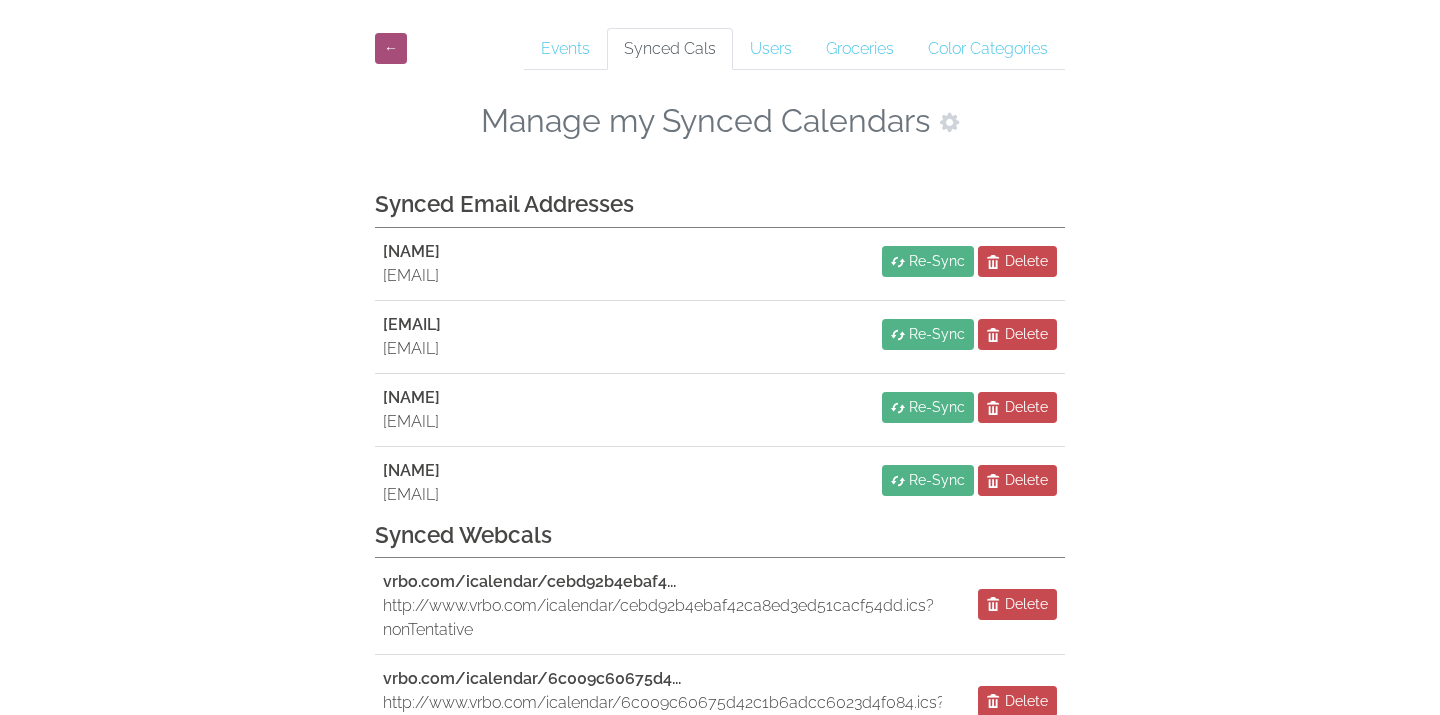 scroll, scrollTop: 48, scrollLeft: 0, axis: vertical 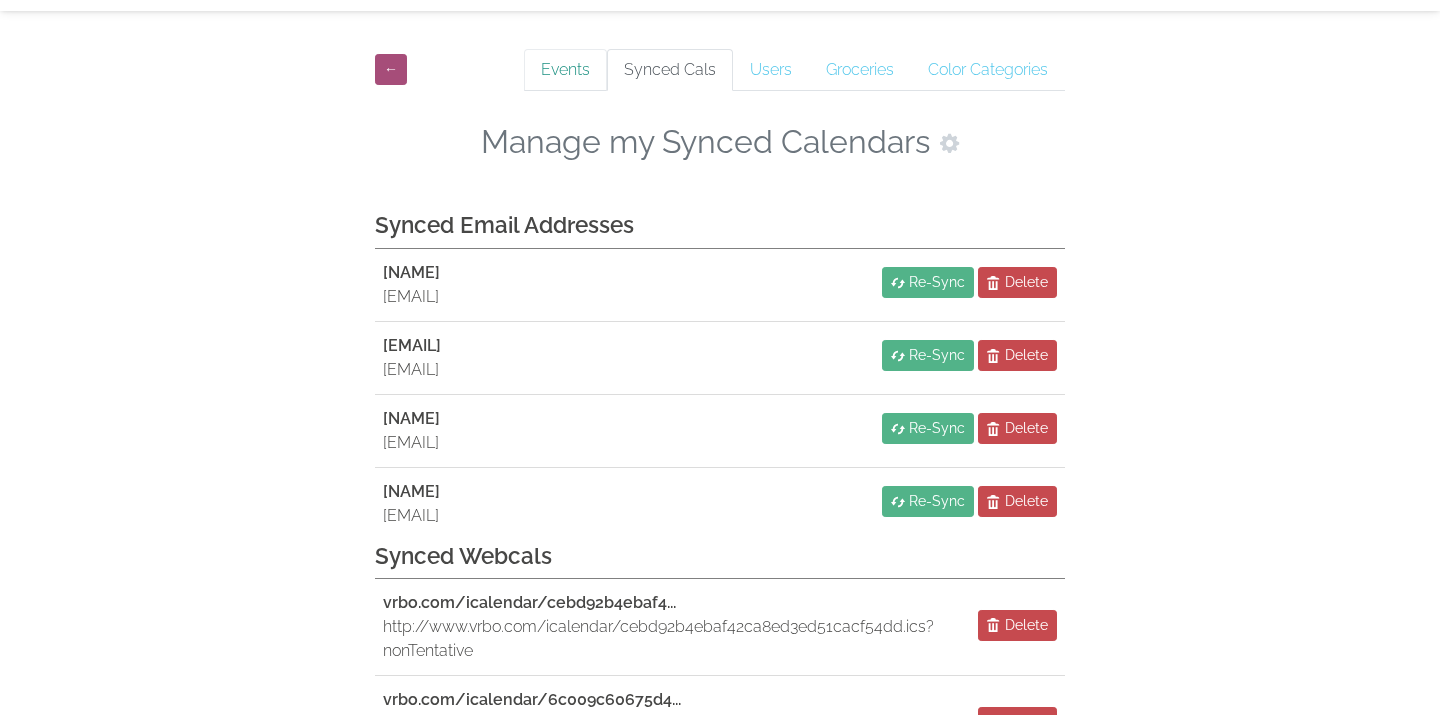 click on "Events" at bounding box center (565, 70) 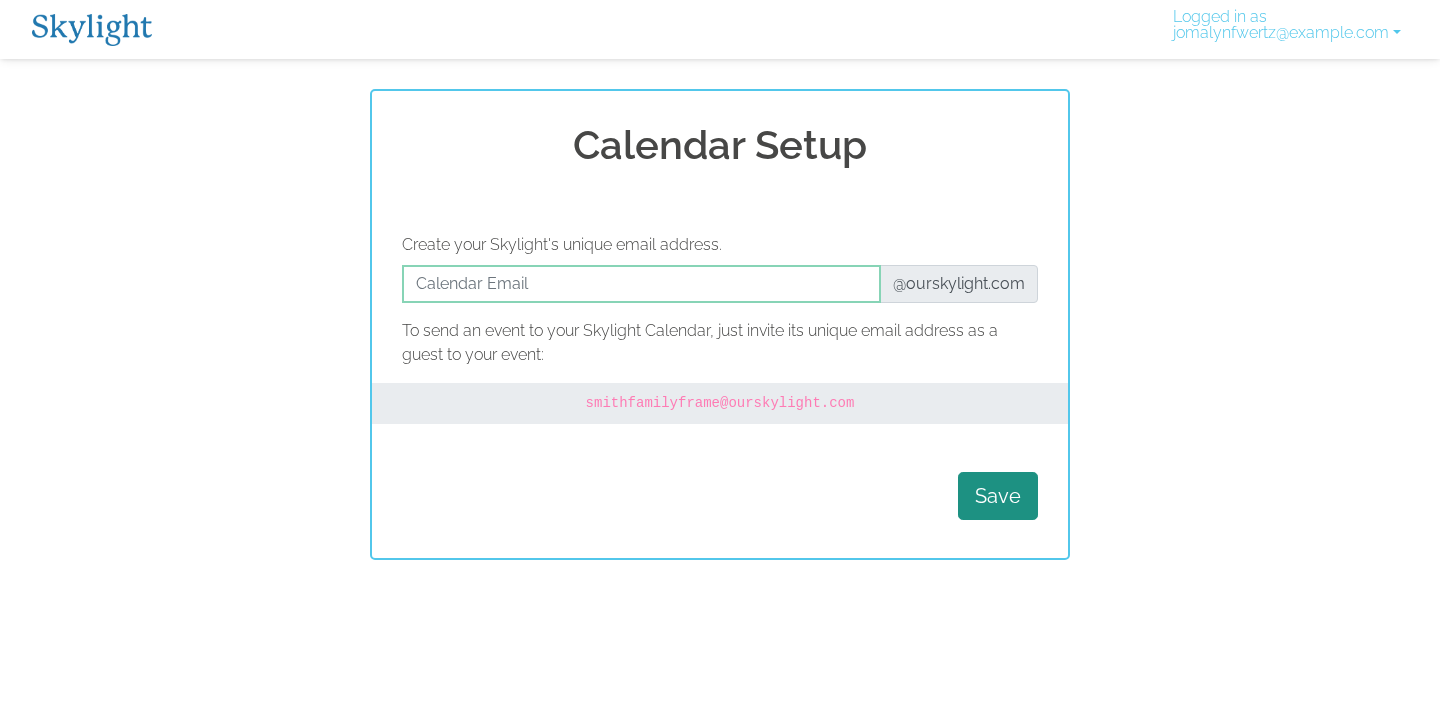 scroll, scrollTop: 0, scrollLeft: 0, axis: both 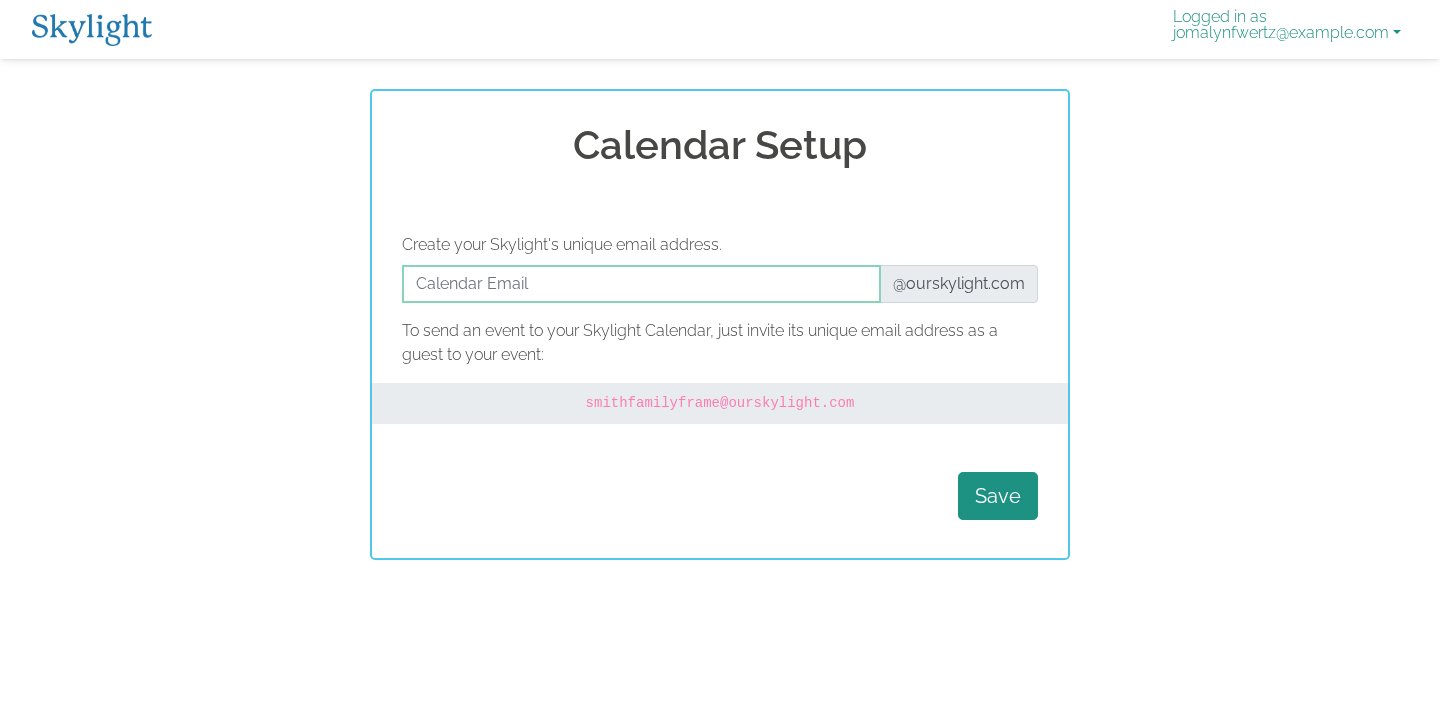 click on "Logged in as jomalynfwertz@gmail.com" at bounding box center [1287, 29] 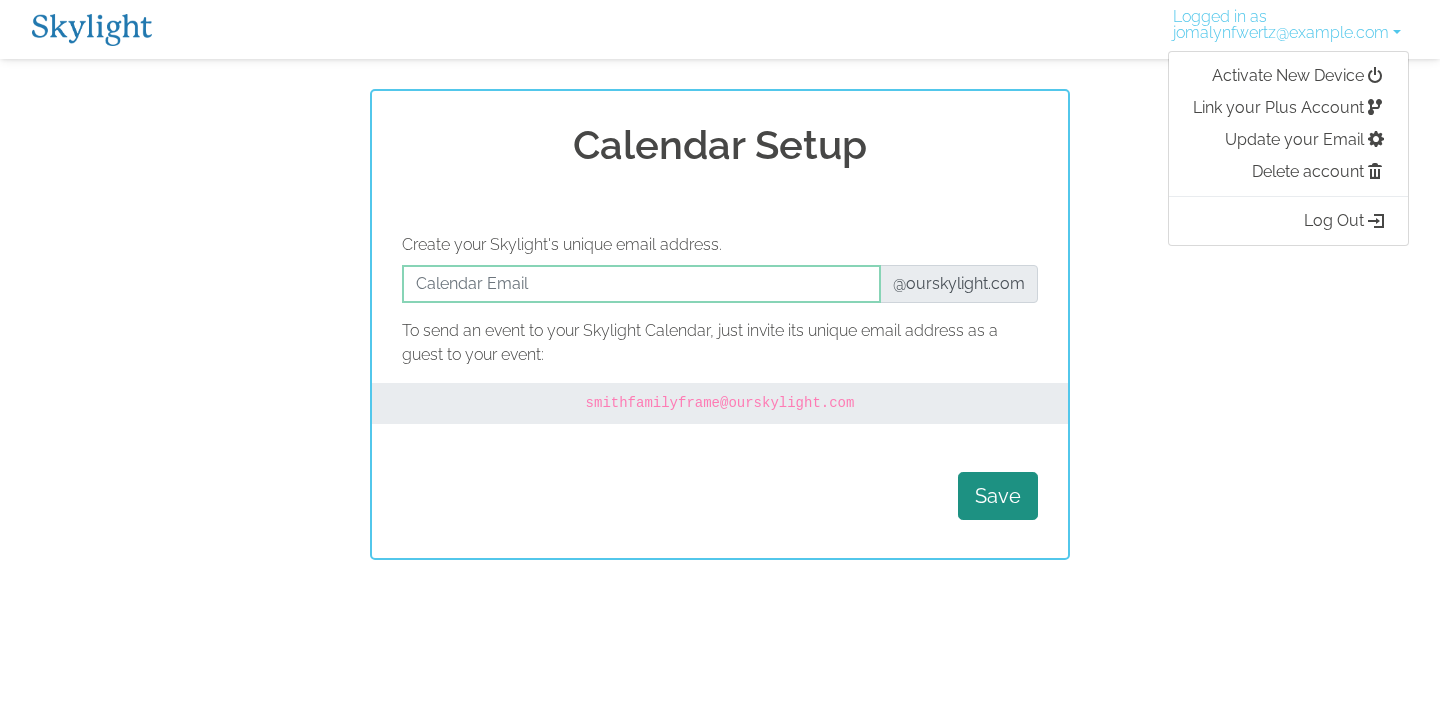click at bounding box center (92, 30) 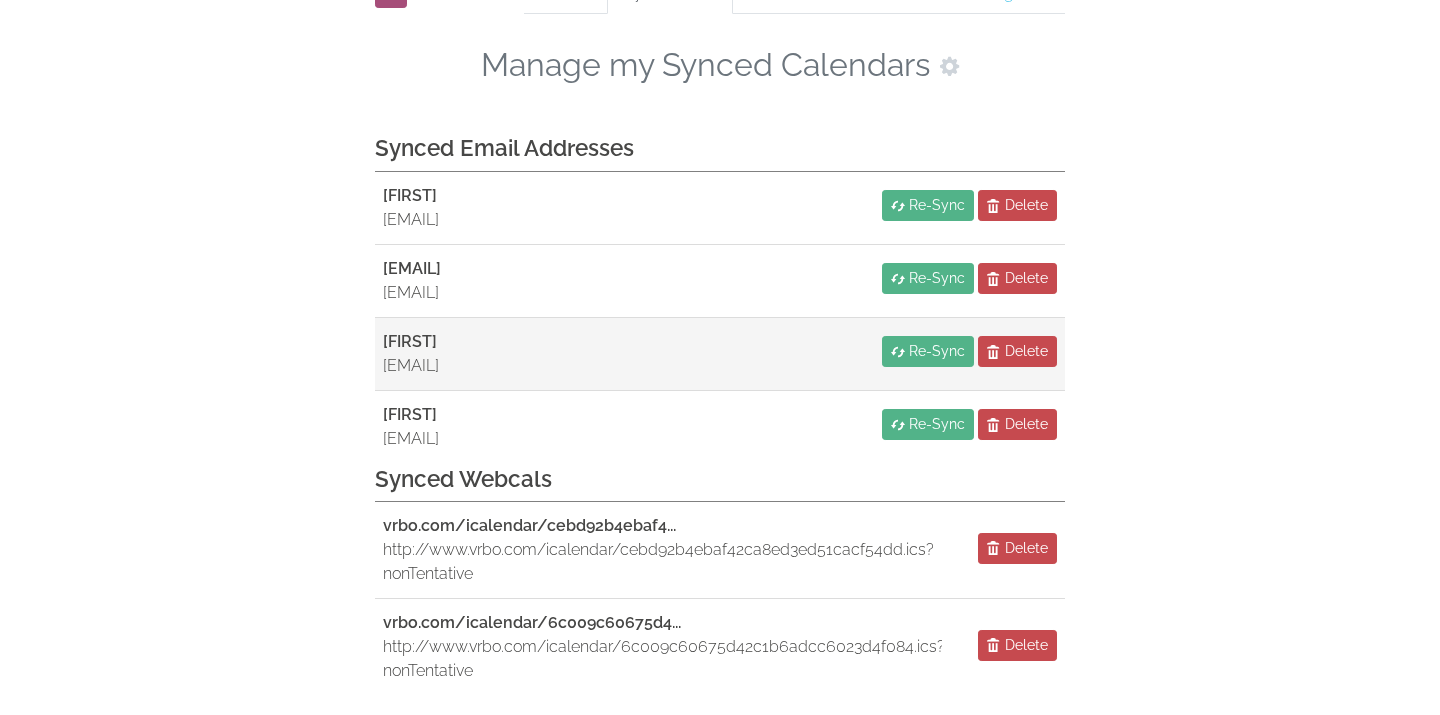 scroll, scrollTop: 191, scrollLeft: 0, axis: vertical 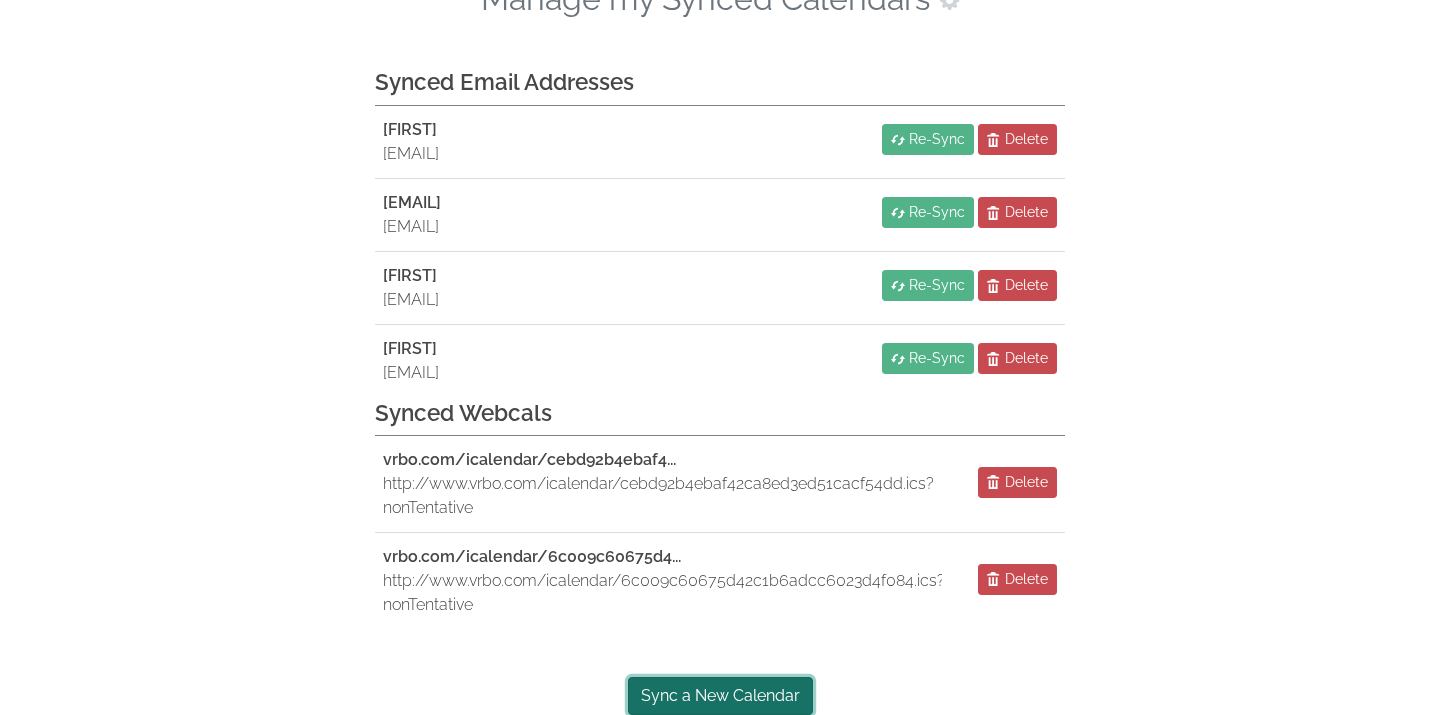 click on "Sync a New Calendar" at bounding box center [720, 696] 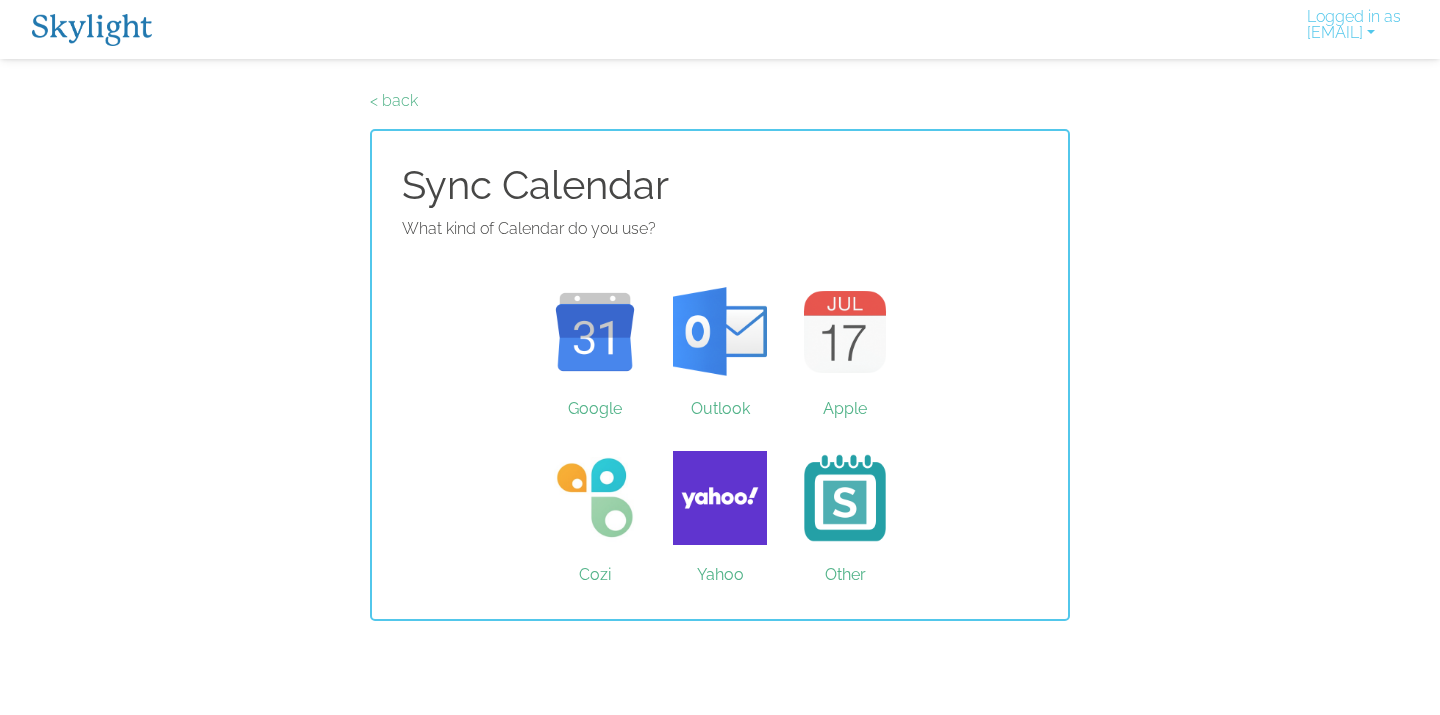 scroll, scrollTop: 0, scrollLeft: 0, axis: both 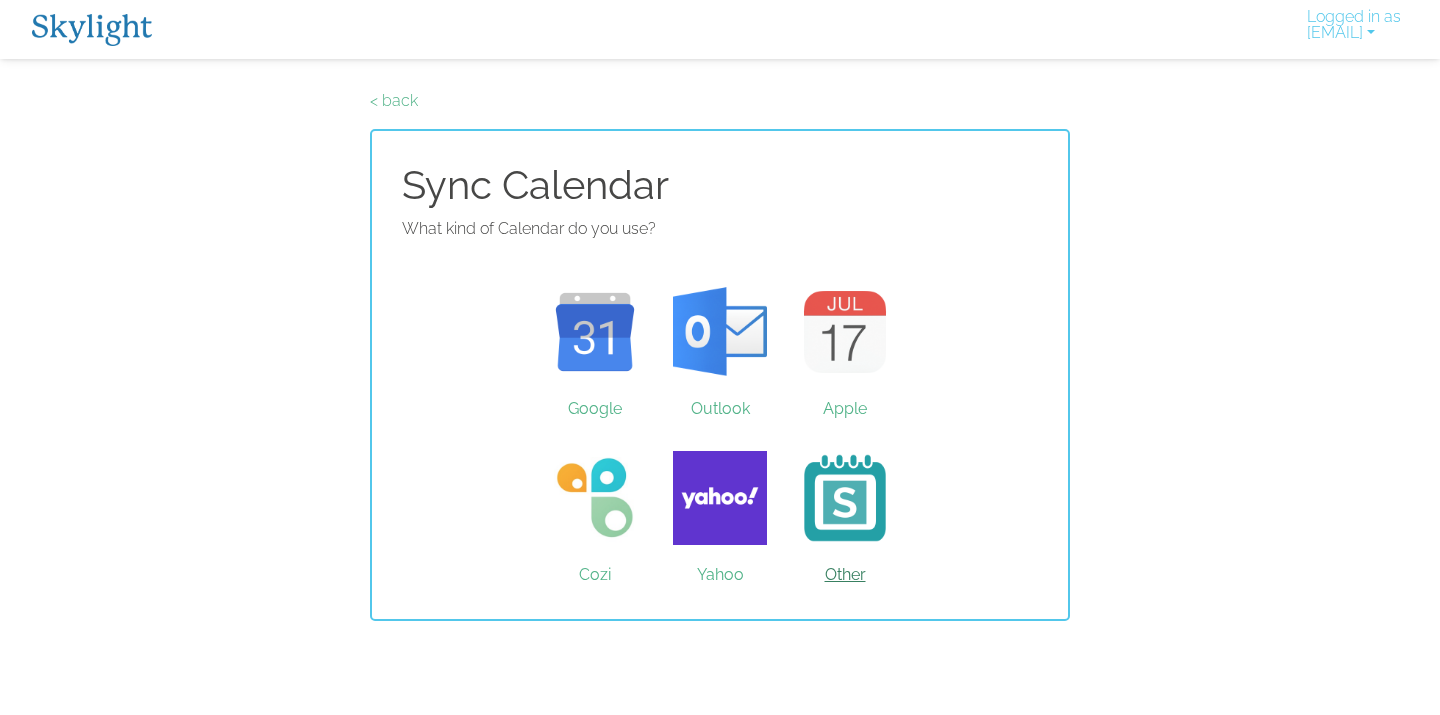 click on "Other" at bounding box center (845, 498) 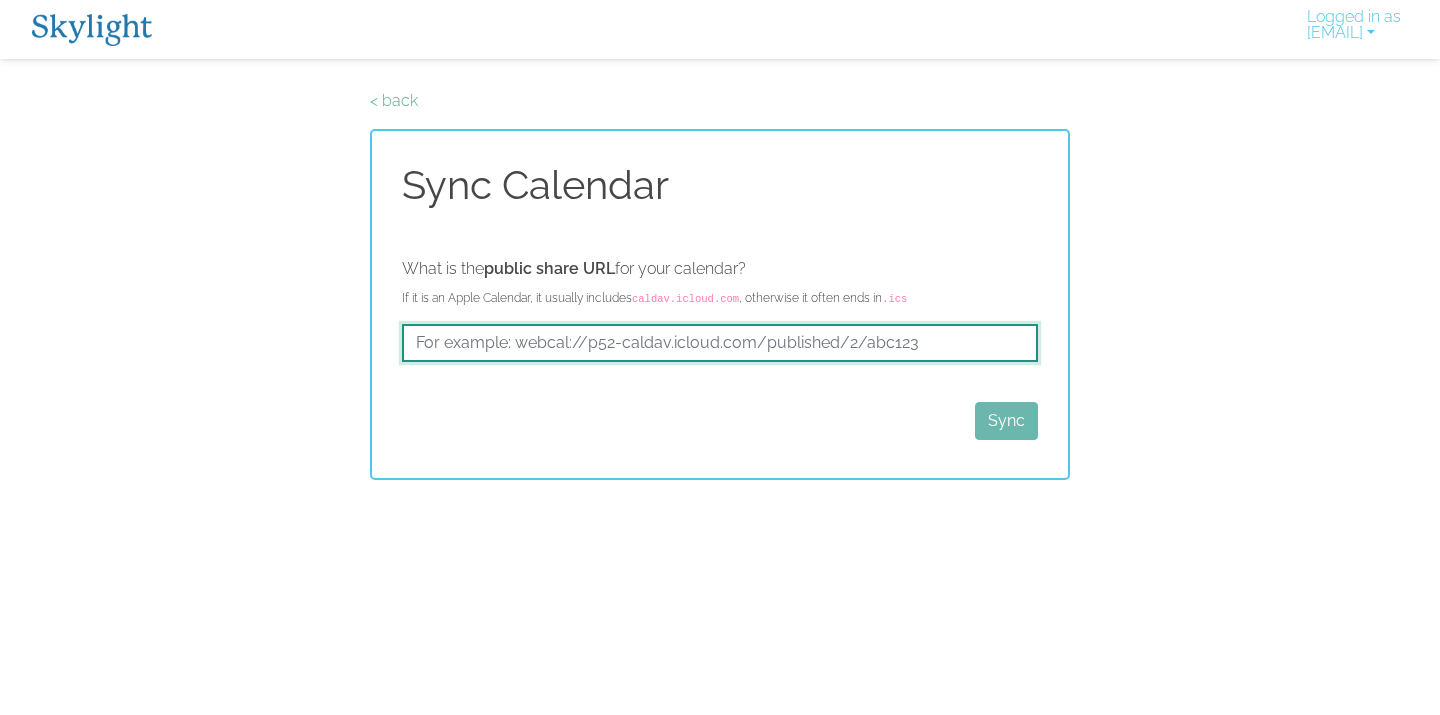 drag, startPoint x: 929, startPoint y: 342, endPoint x: 255, endPoint y: 317, distance: 674.4635 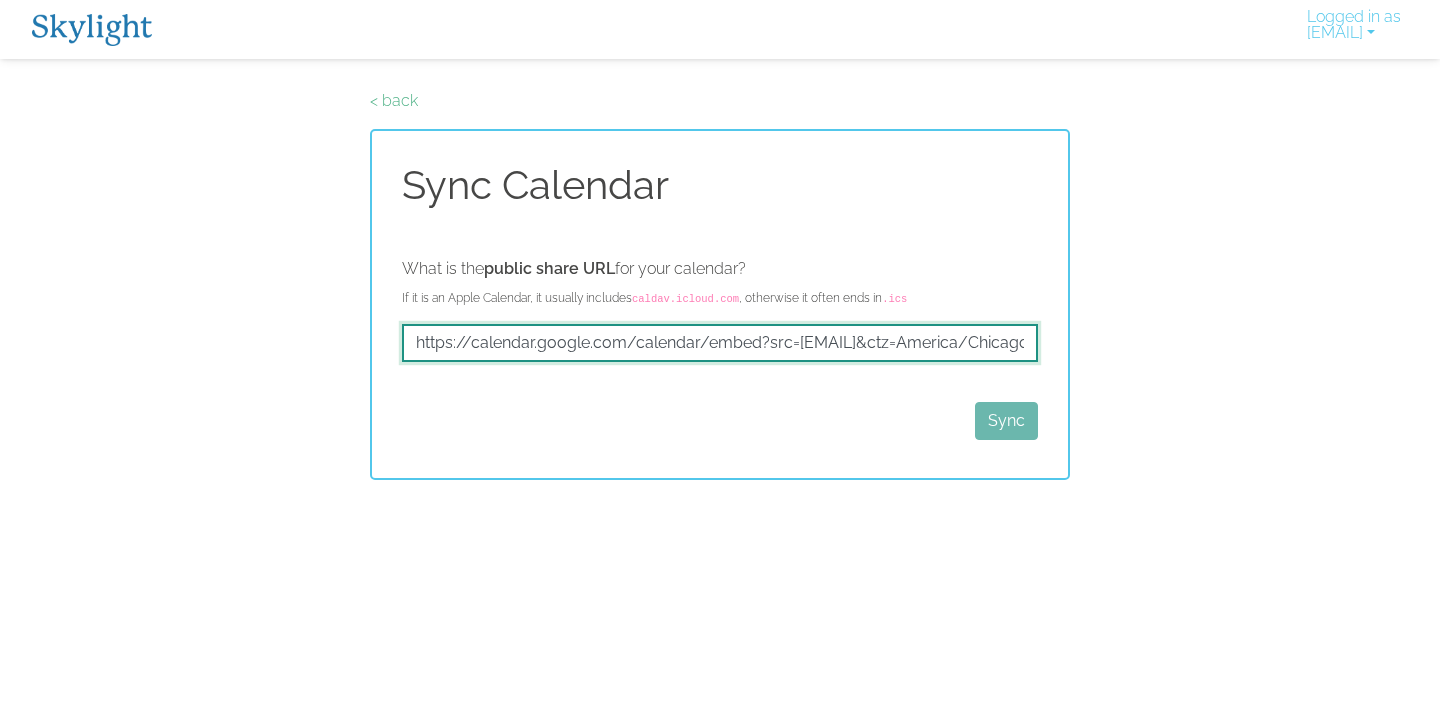 scroll, scrollTop: 0, scrollLeft: 206, axis: horizontal 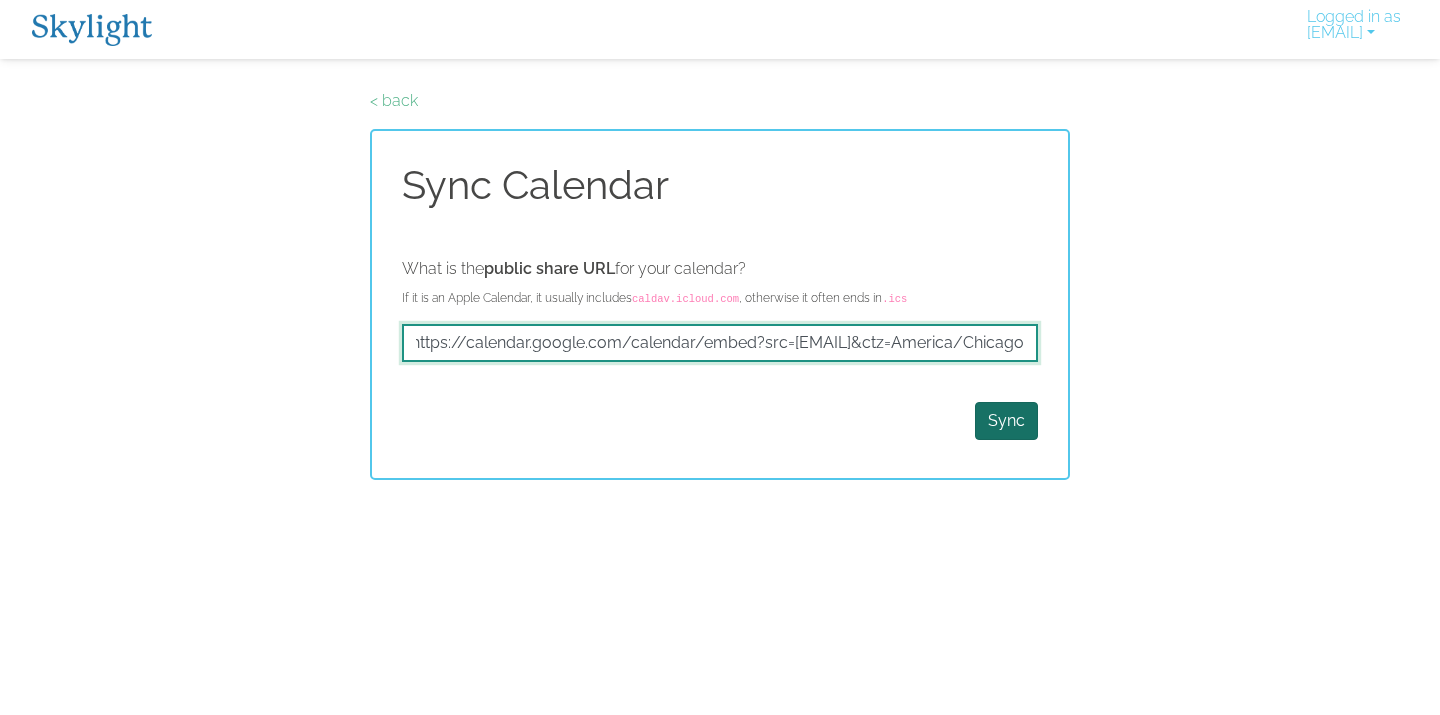 type on "https://calendar.google.com/calendar/embed?src=buysellbuildwithjo%40gmail.com&ctz=America%2FChicago" 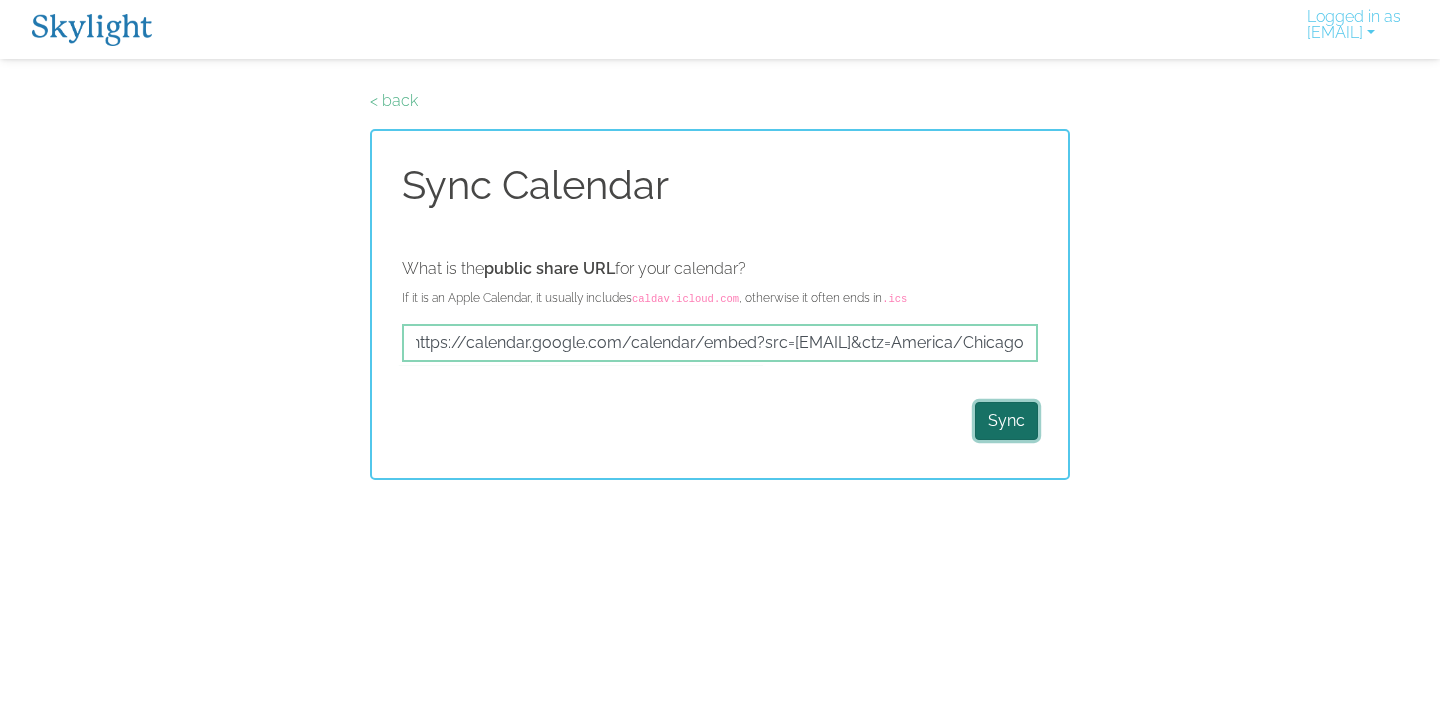 click on "Sync" at bounding box center (1006, 421) 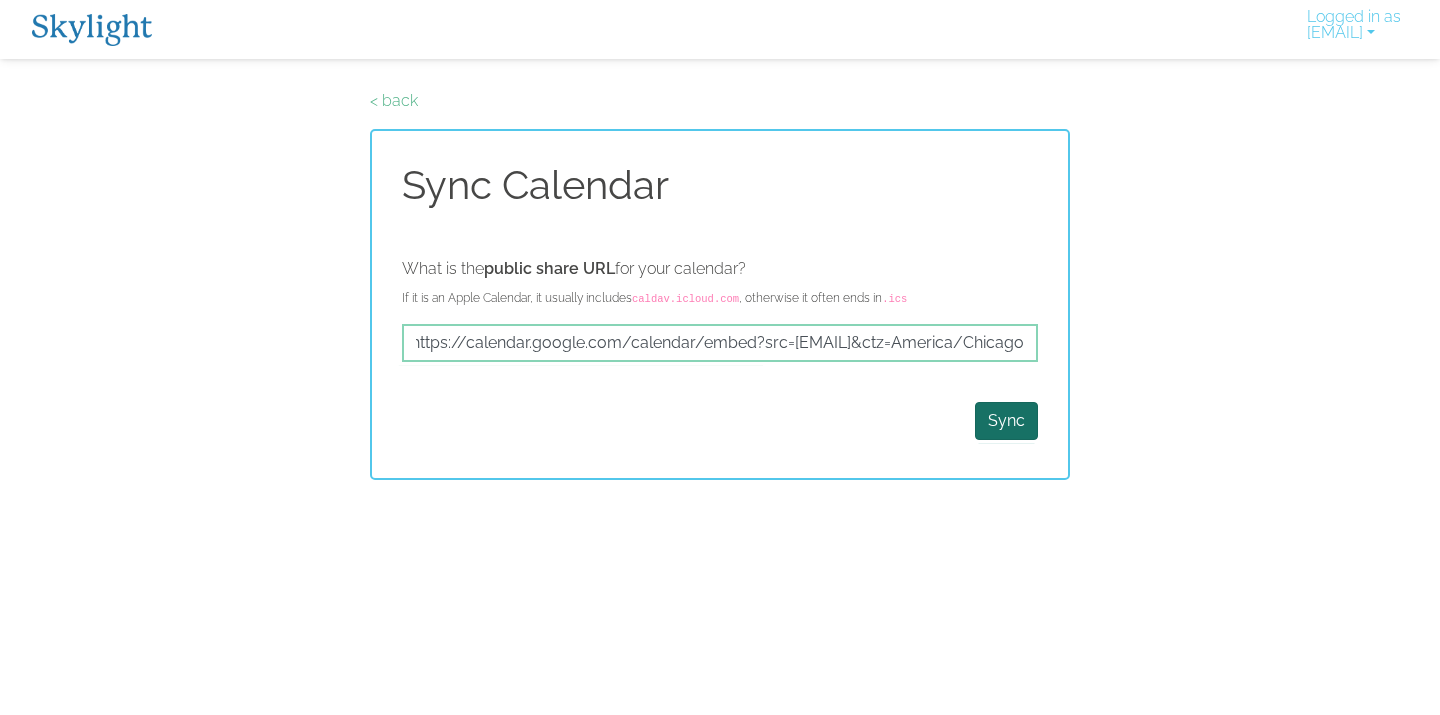 scroll, scrollTop: 0, scrollLeft: 0, axis: both 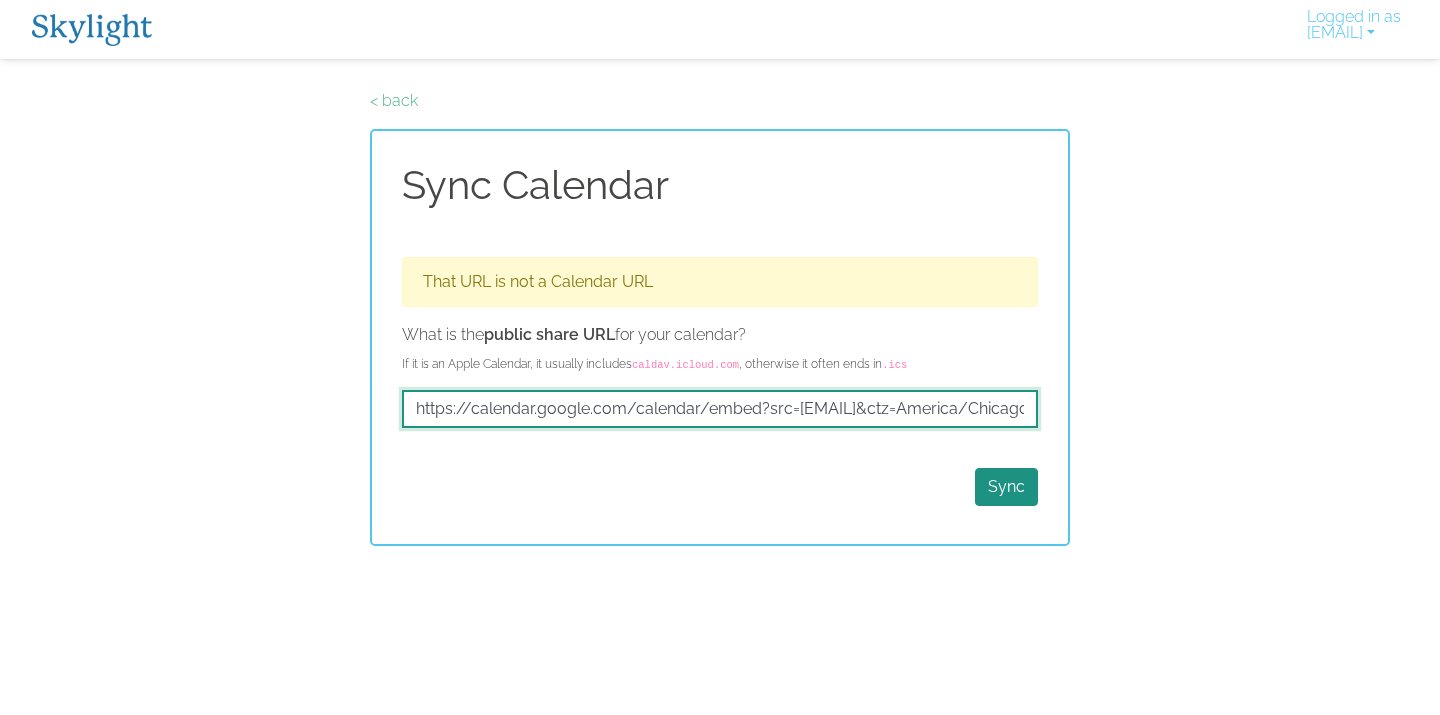 click on "https://calendar.google.com/calendar/embed?src=buysellbuildwithjo%40gmail.com&ctz=America%2FChicago" at bounding box center [720, 409] 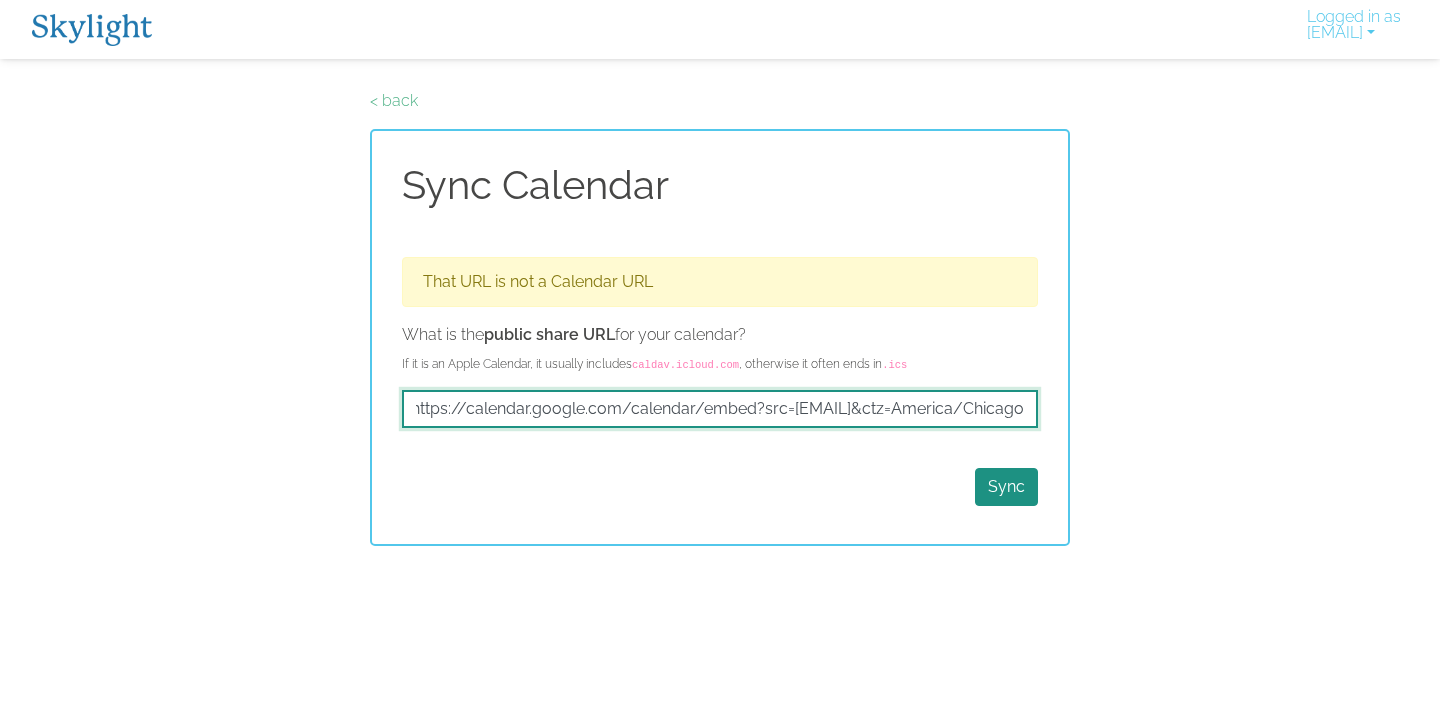 scroll, scrollTop: 0, scrollLeft: 206, axis: horizontal 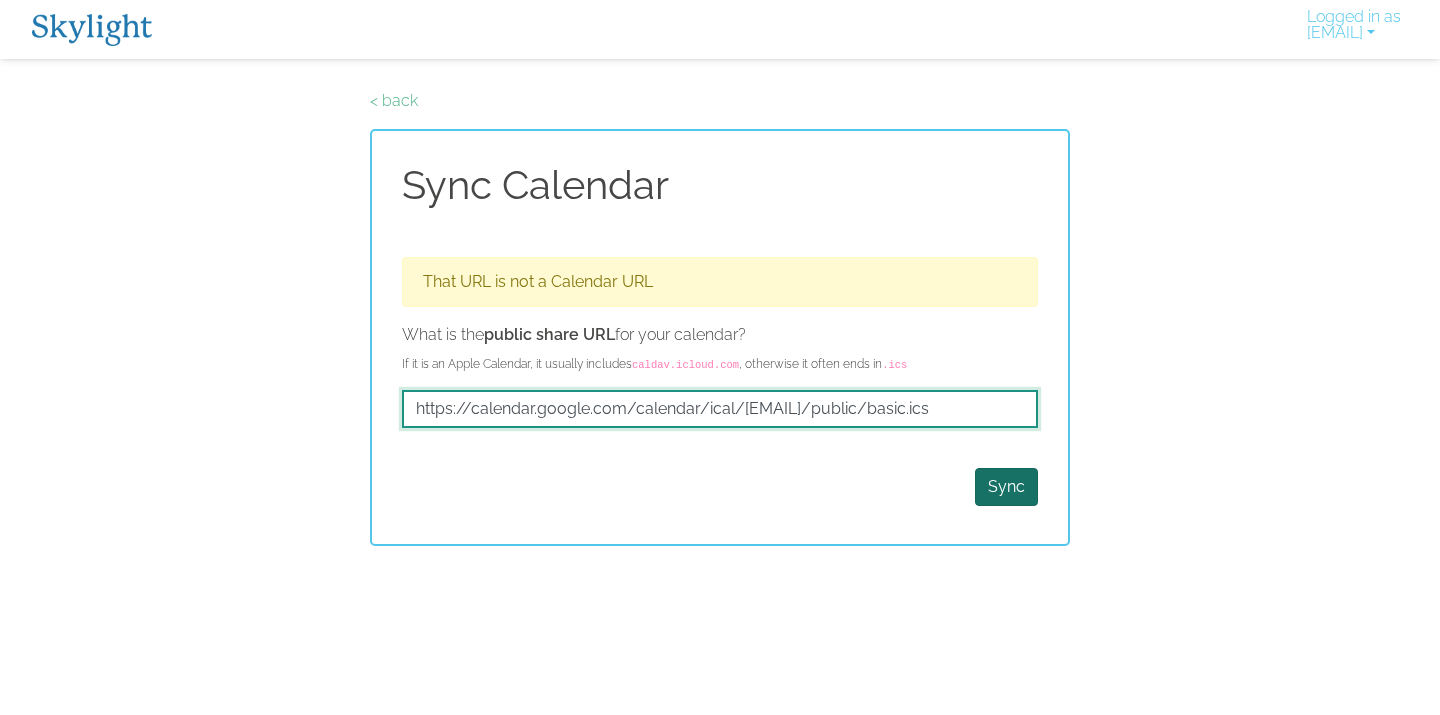 type on "https://calendar.google.com/calendar/ical/fqhdc27prfdtu3rql7smev2uvk%40group.calendar.google.com/public/basic.ics" 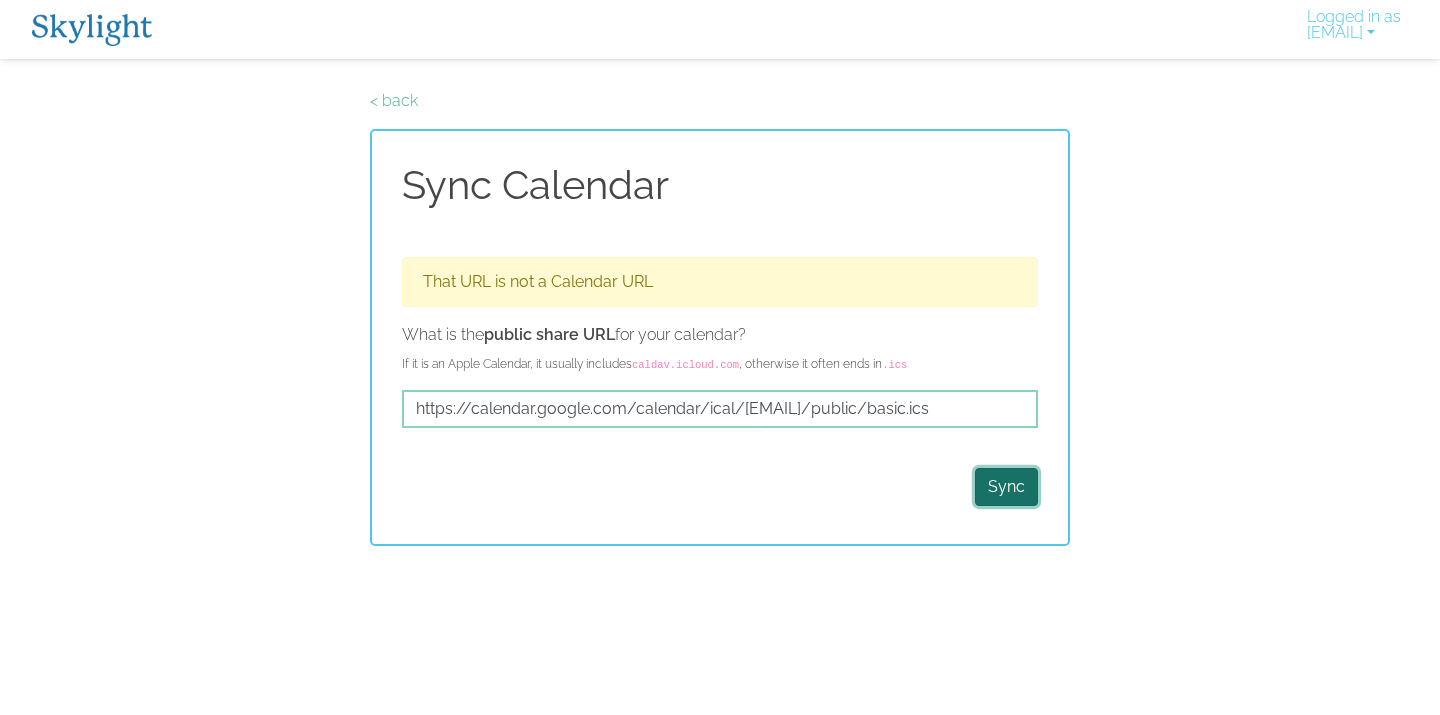 scroll, scrollTop: 0, scrollLeft: 0, axis: both 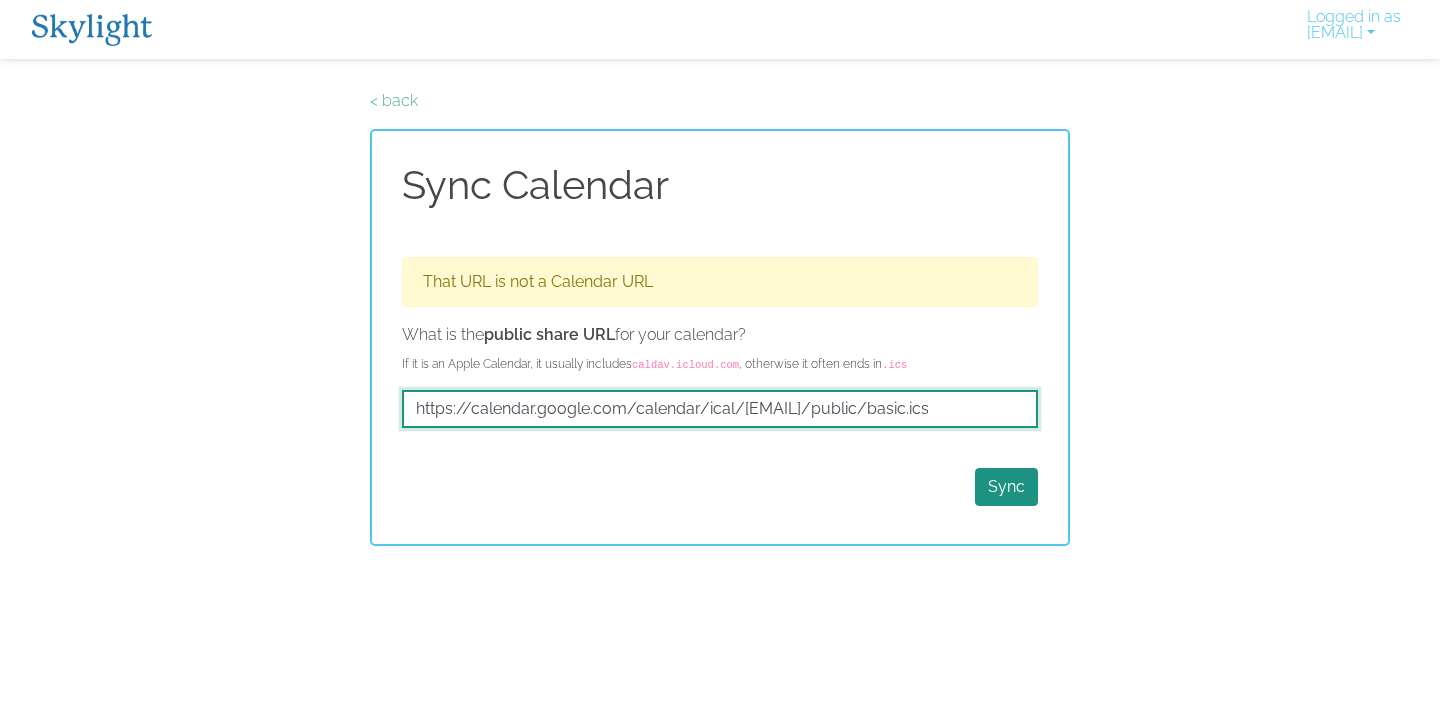 click on "https://calendar.google.com/calendar/ical/fqhdc27prfdtu3rql7smev2uvk%40group.calendar.google.com/public/basic.ics" at bounding box center (720, 409) 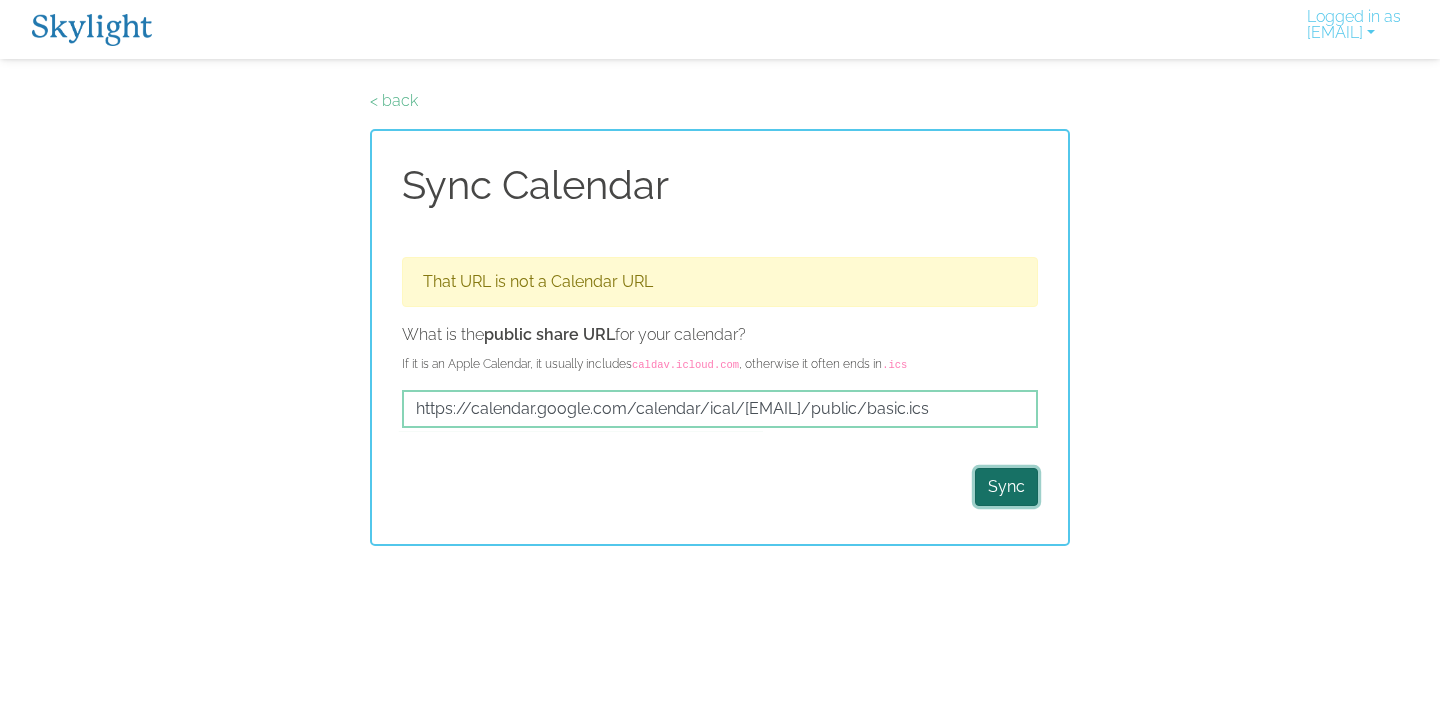 scroll, scrollTop: 0, scrollLeft: 0, axis: both 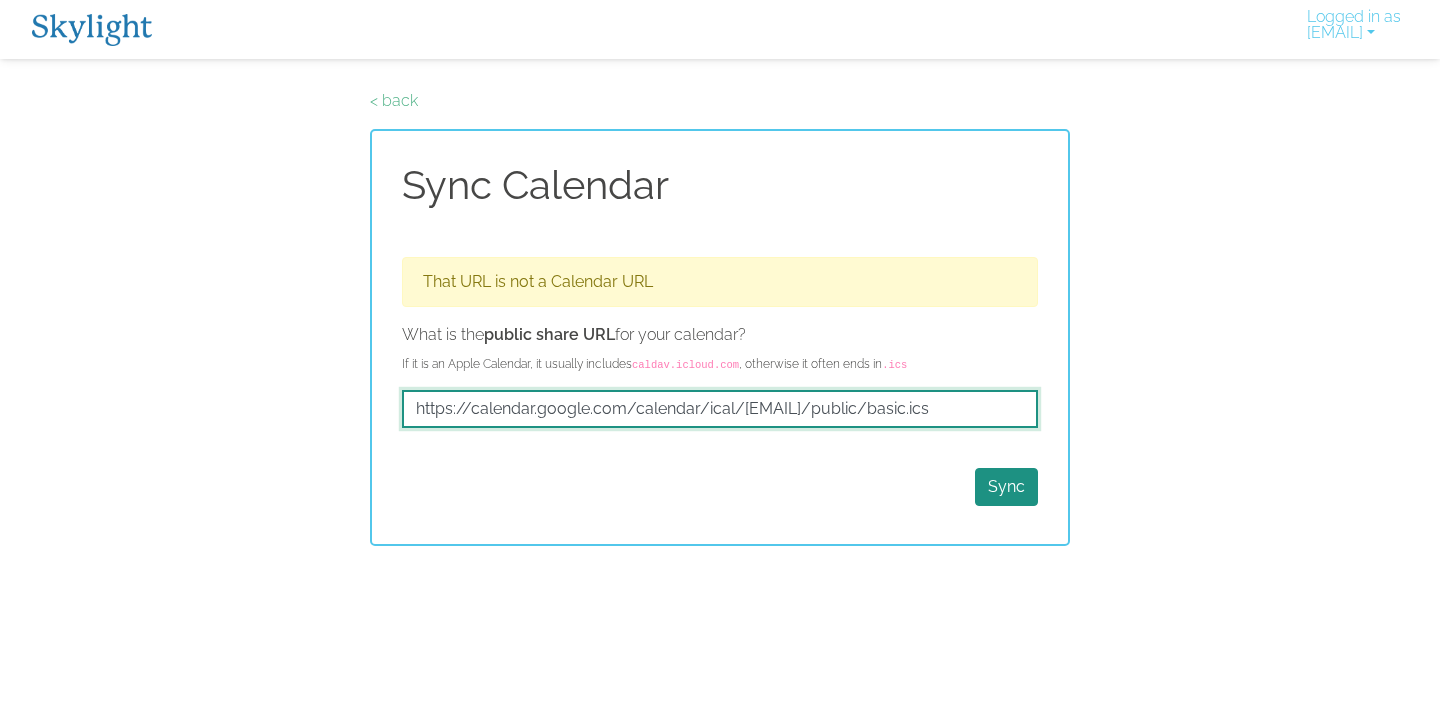 click on "https://calendar.google.com/calendar/ical/fqhdc27prfdtu3rql7smev2uvk%40group.calendar.google.com/public/basic.ics" at bounding box center [720, 409] 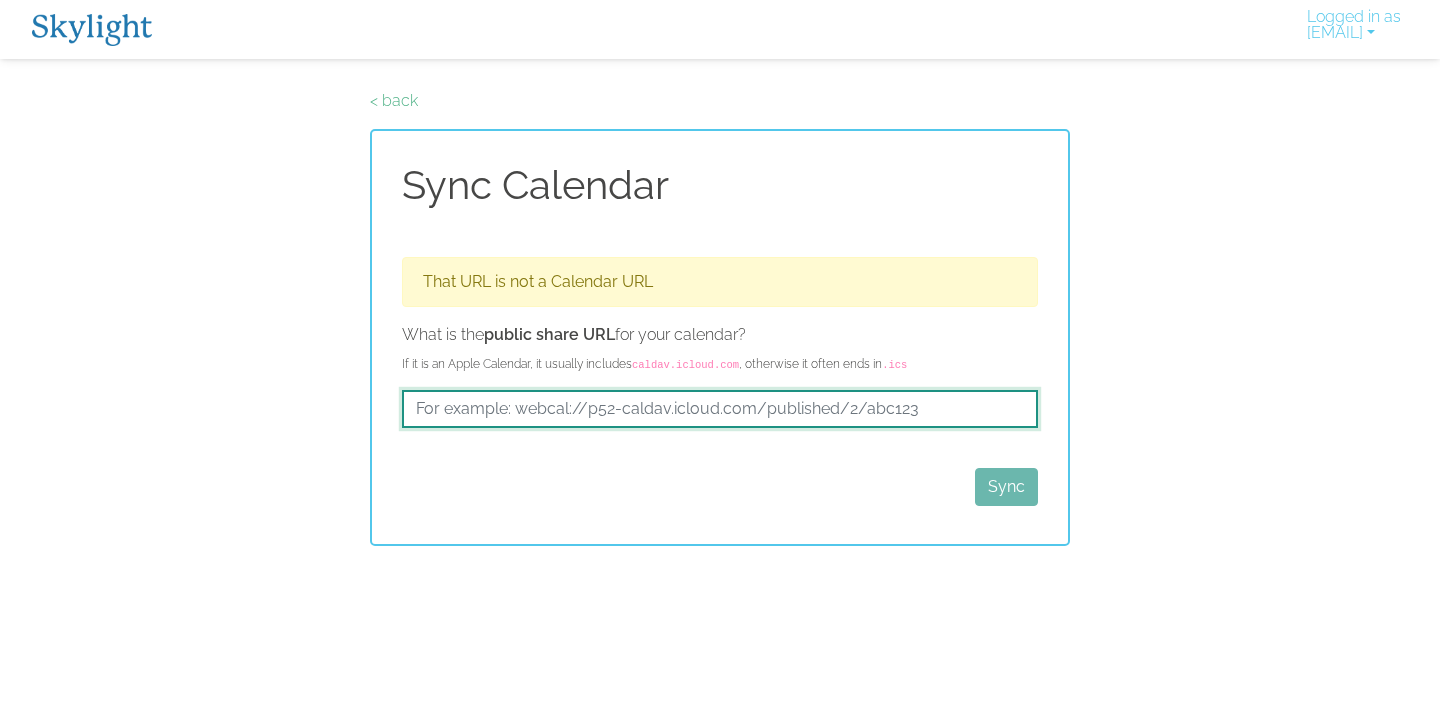 scroll, scrollTop: 0, scrollLeft: 0, axis: both 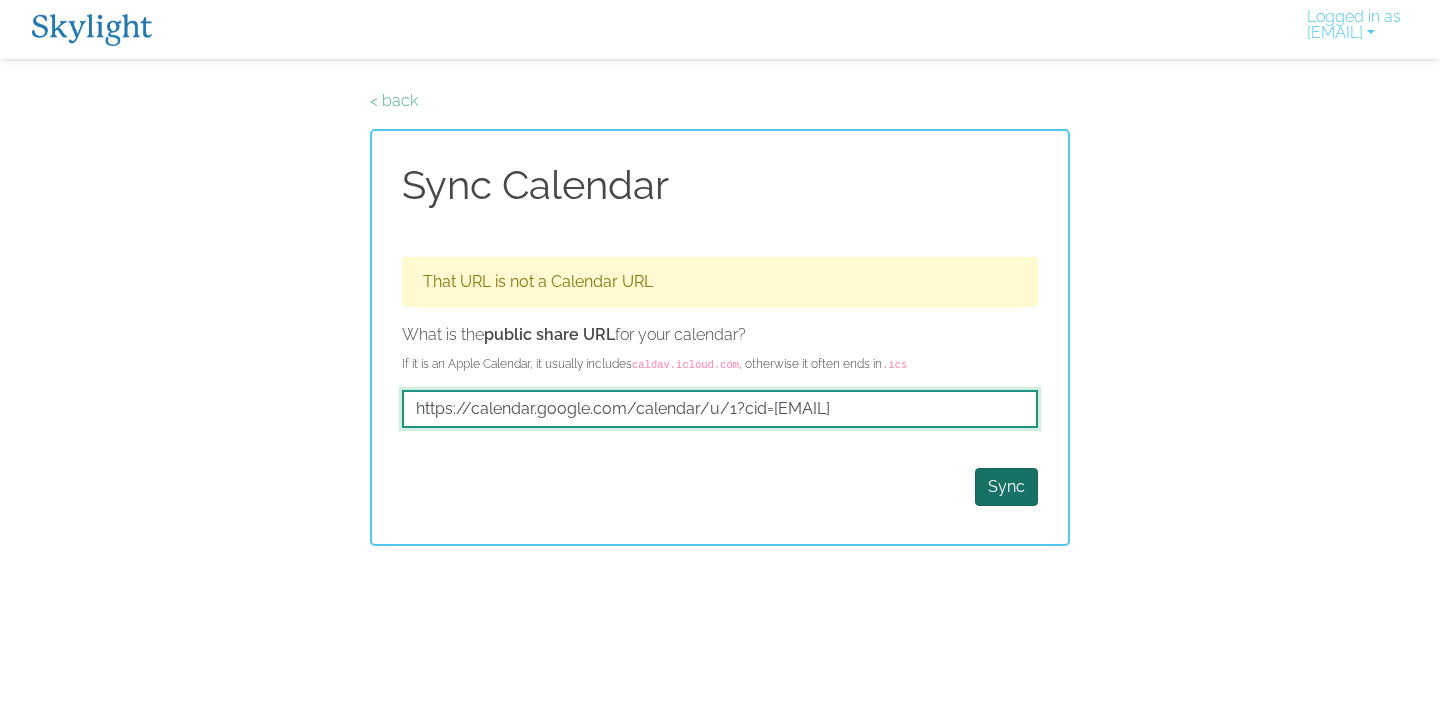 type on "https://calendar.google.com/calendar/u/1?cid=YnV5c2VsbGJ1aWxkd2l0aGpvQGdtYWlsLmNvbQ" 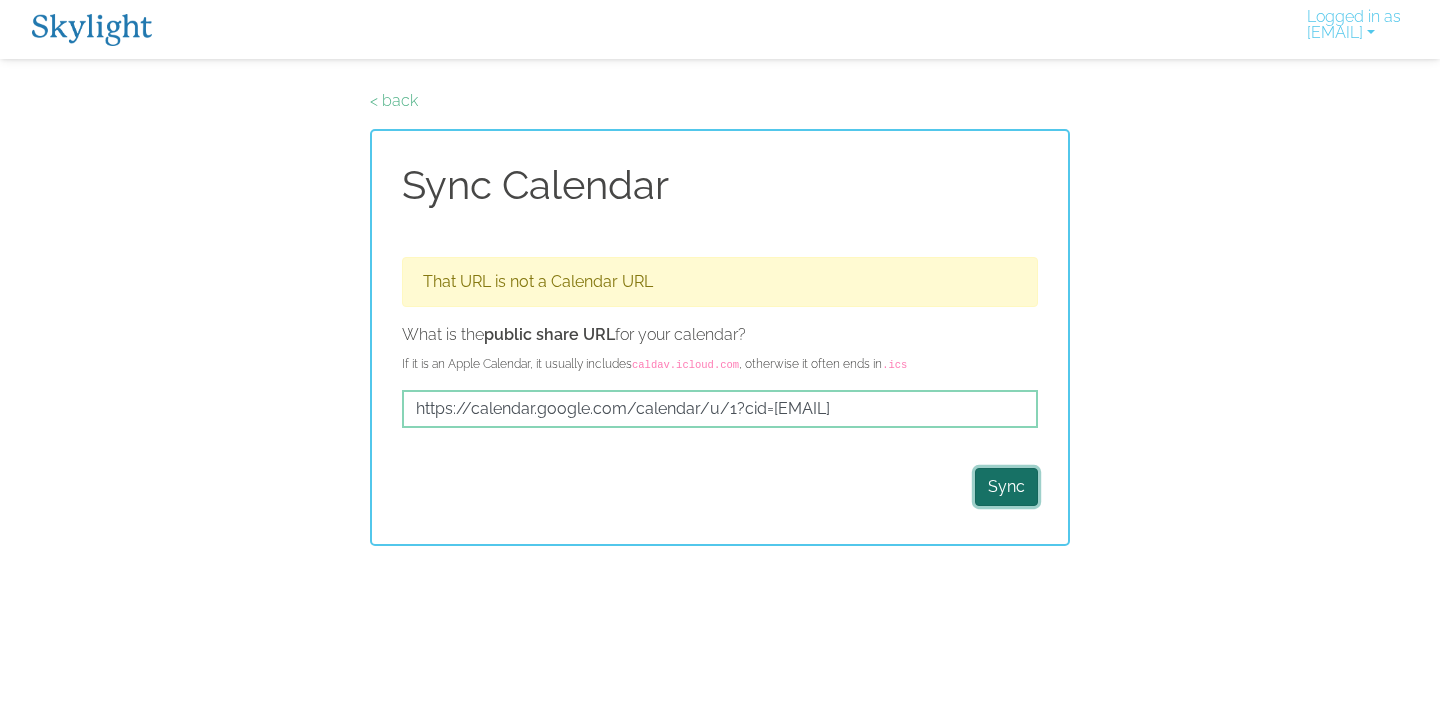 scroll, scrollTop: 0, scrollLeft: 0, axis: both 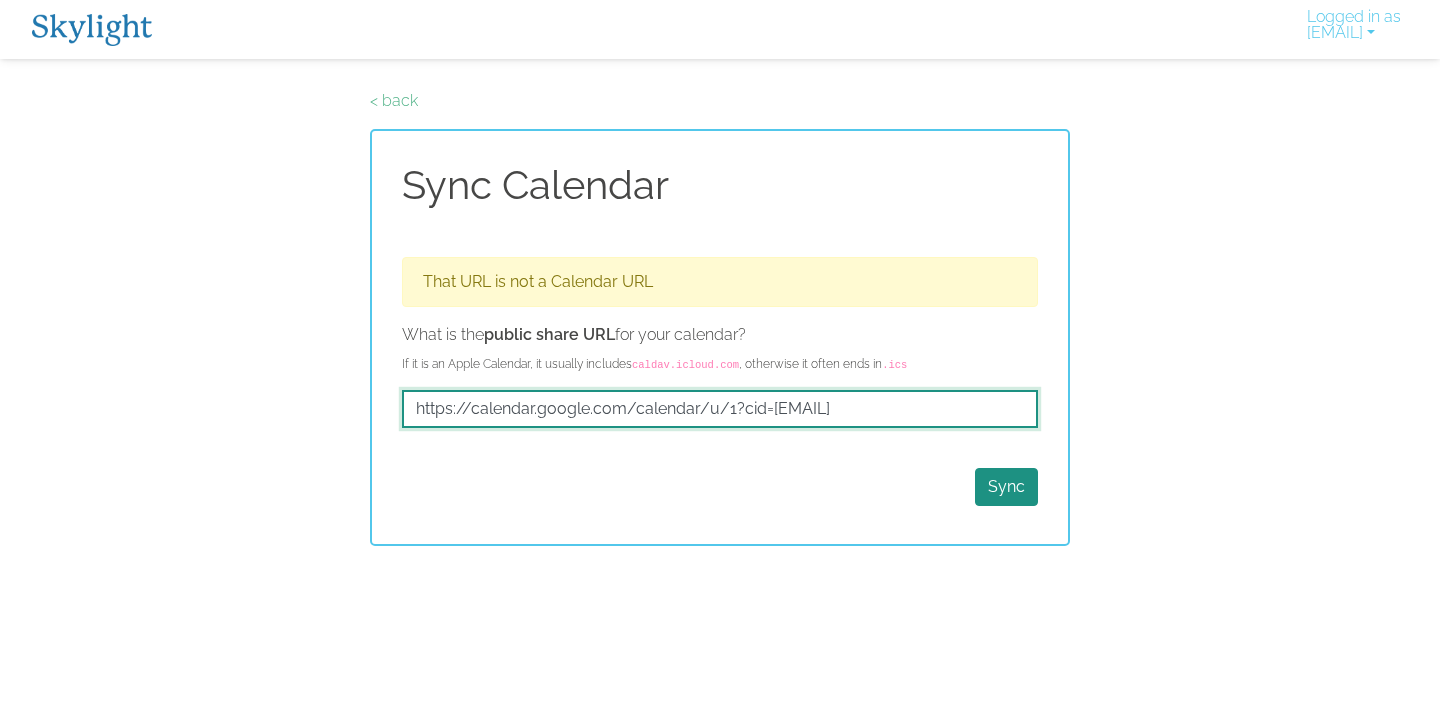 click on "https://calendar.google.com/calendar/u/1?cid=YnV5c2VsbGJ1aWxkd2l0aGpvQGdtYWlsLmNvbQ" at bounding box center (720, 409) 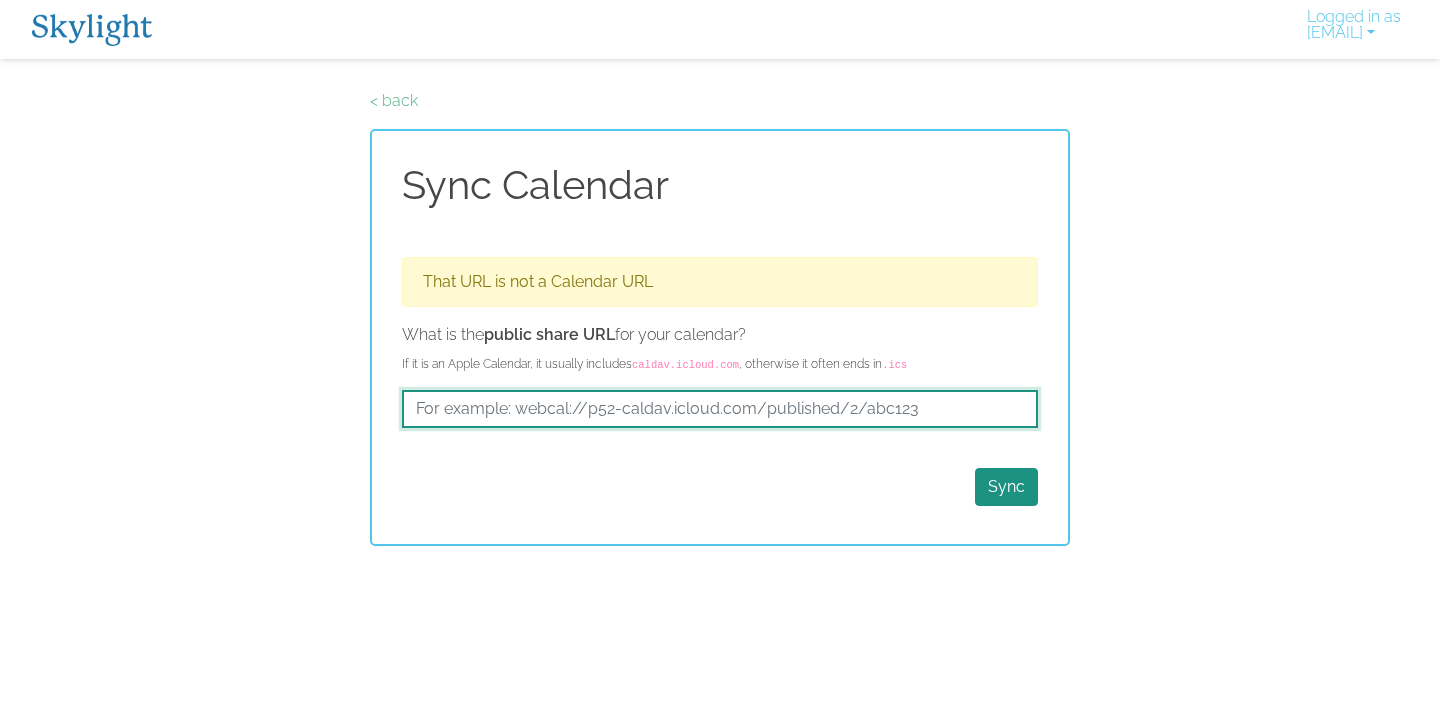 scroll, scrollTop: 0, scrollLeft: 0, axis: both 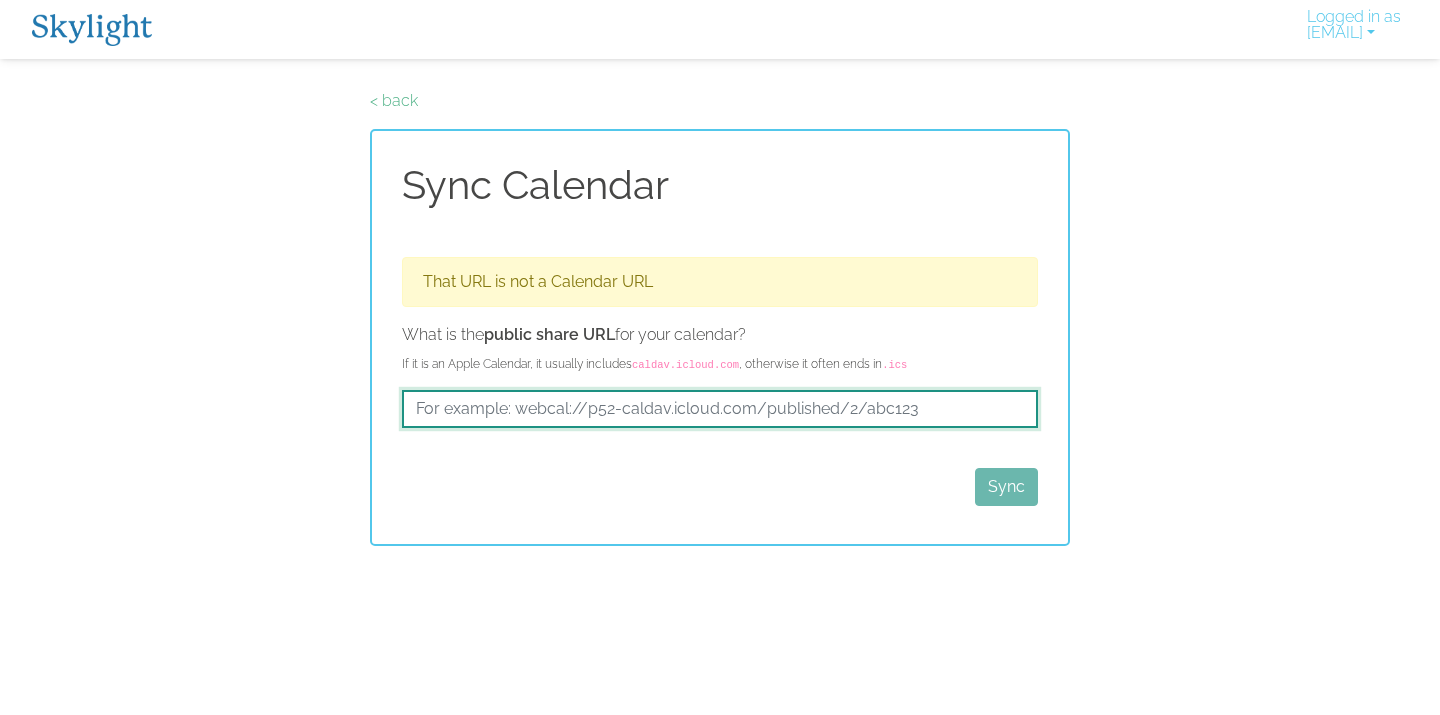 paste on "https://calendar.google.com/calendar/ical/buysellbuildwithjo%40example.com/public/basic.ics" 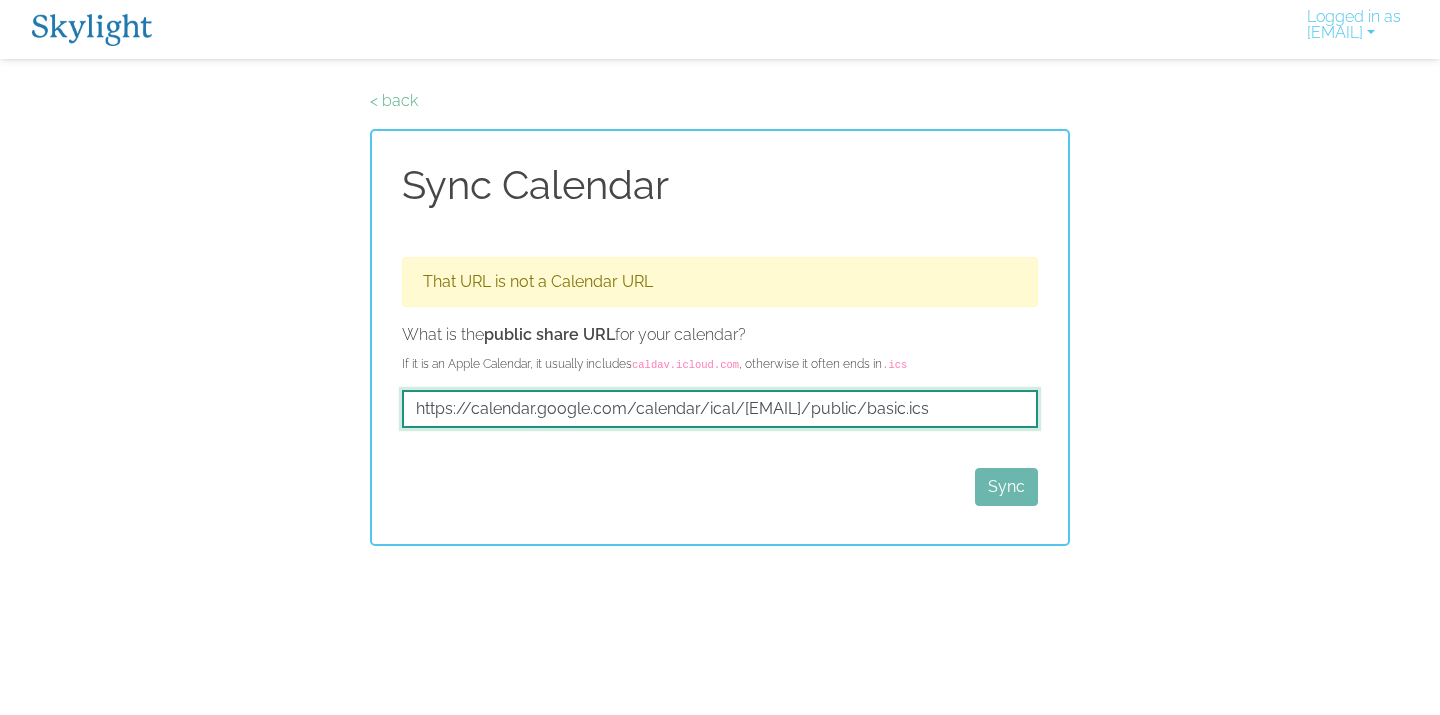 scroll, scrollTop: 0, scrollLeft: 87, axis: horizontal 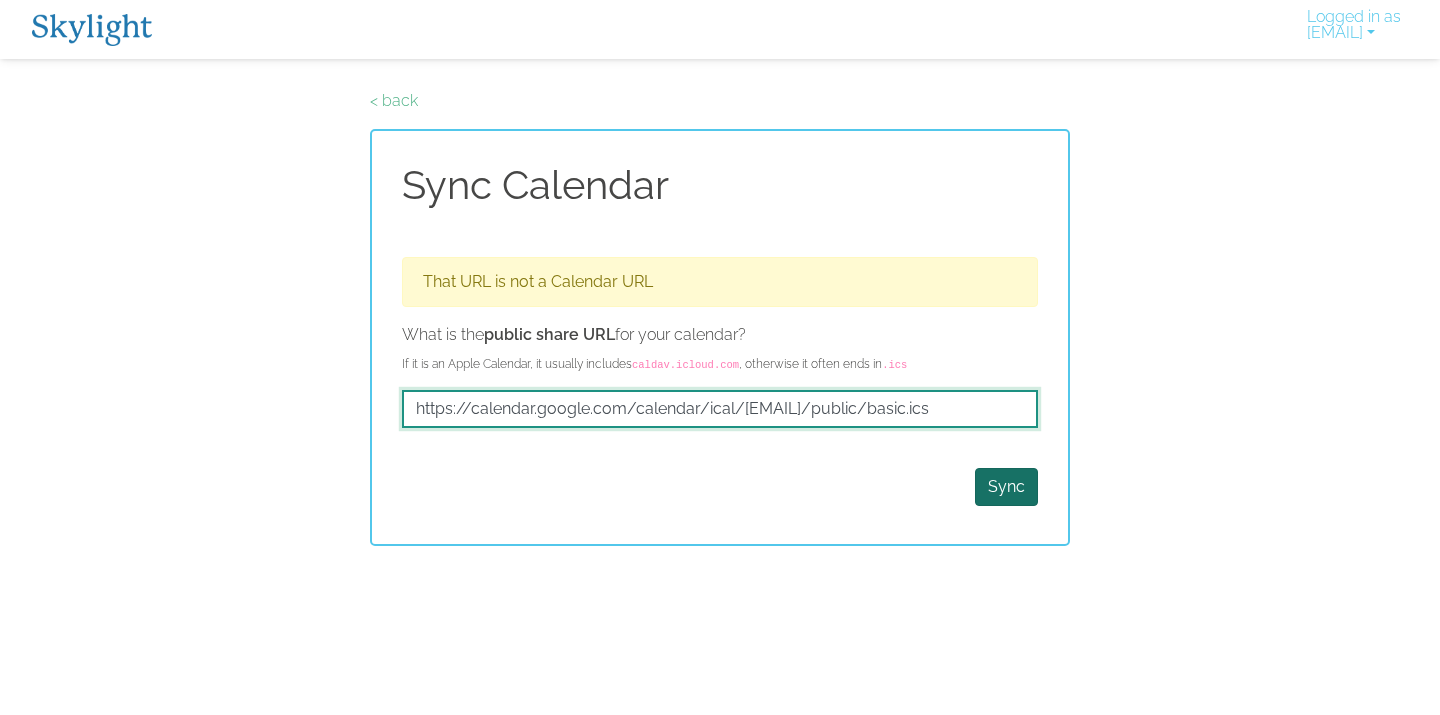 type on "https://calendar.google.com/calendar/ical/buysellbuildwithjo%40example.com/public/basic.ics" 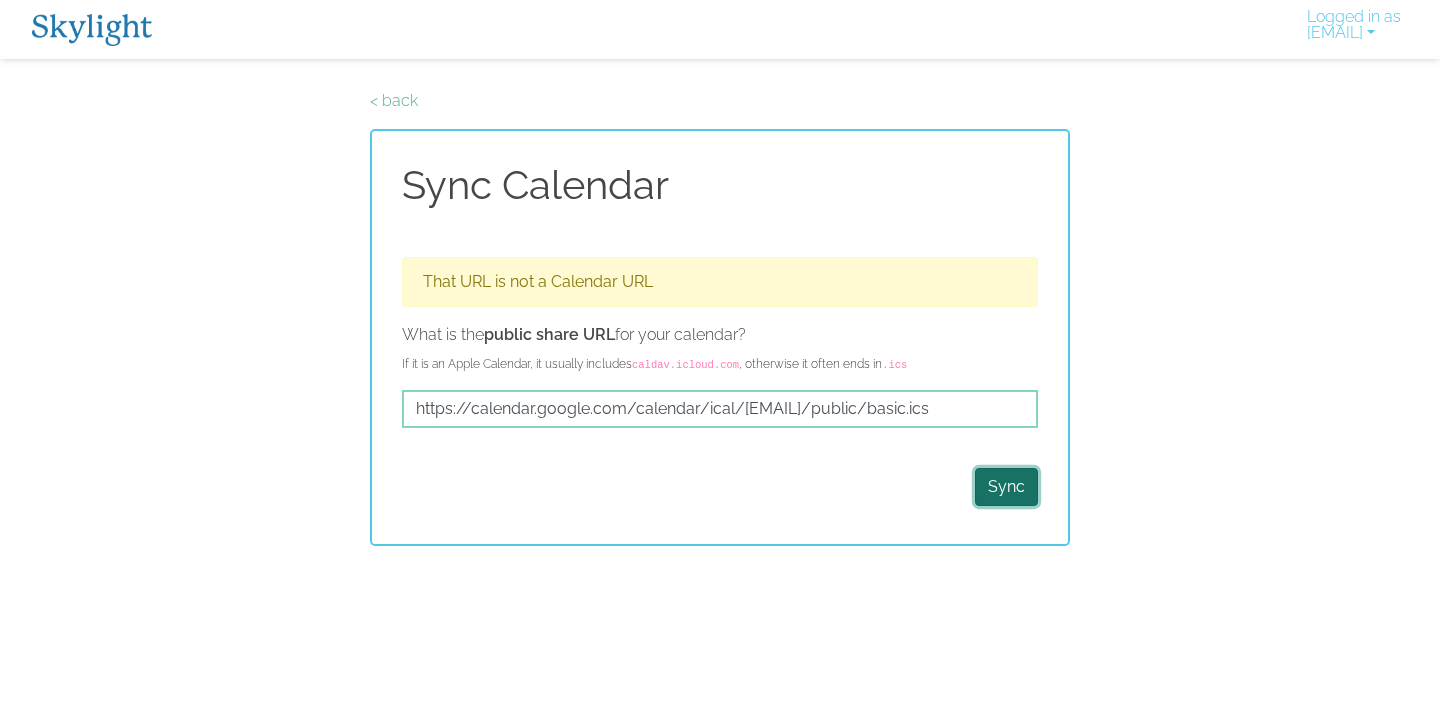scroll, scrollTop: 0, scrollLeft: 0, axis: both 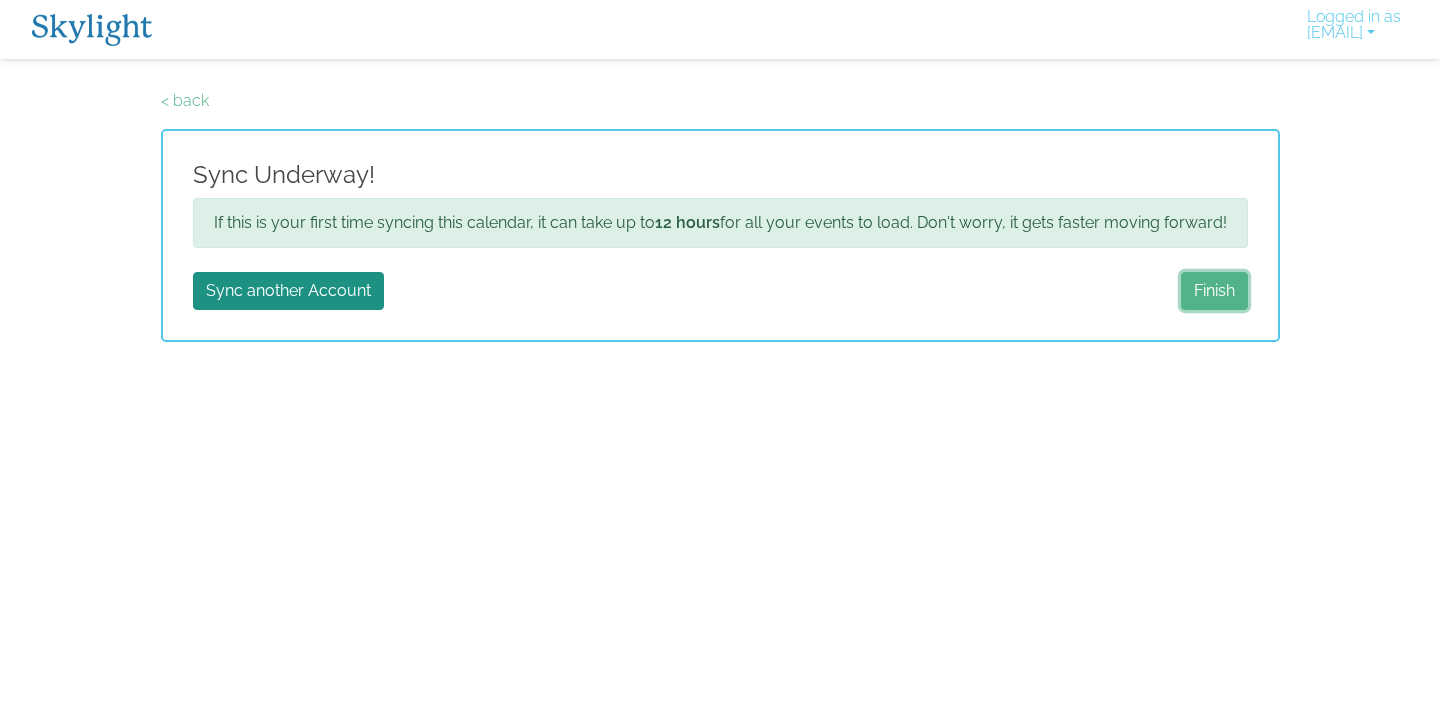 click on "Finish" at bounding box center [1214, 291] 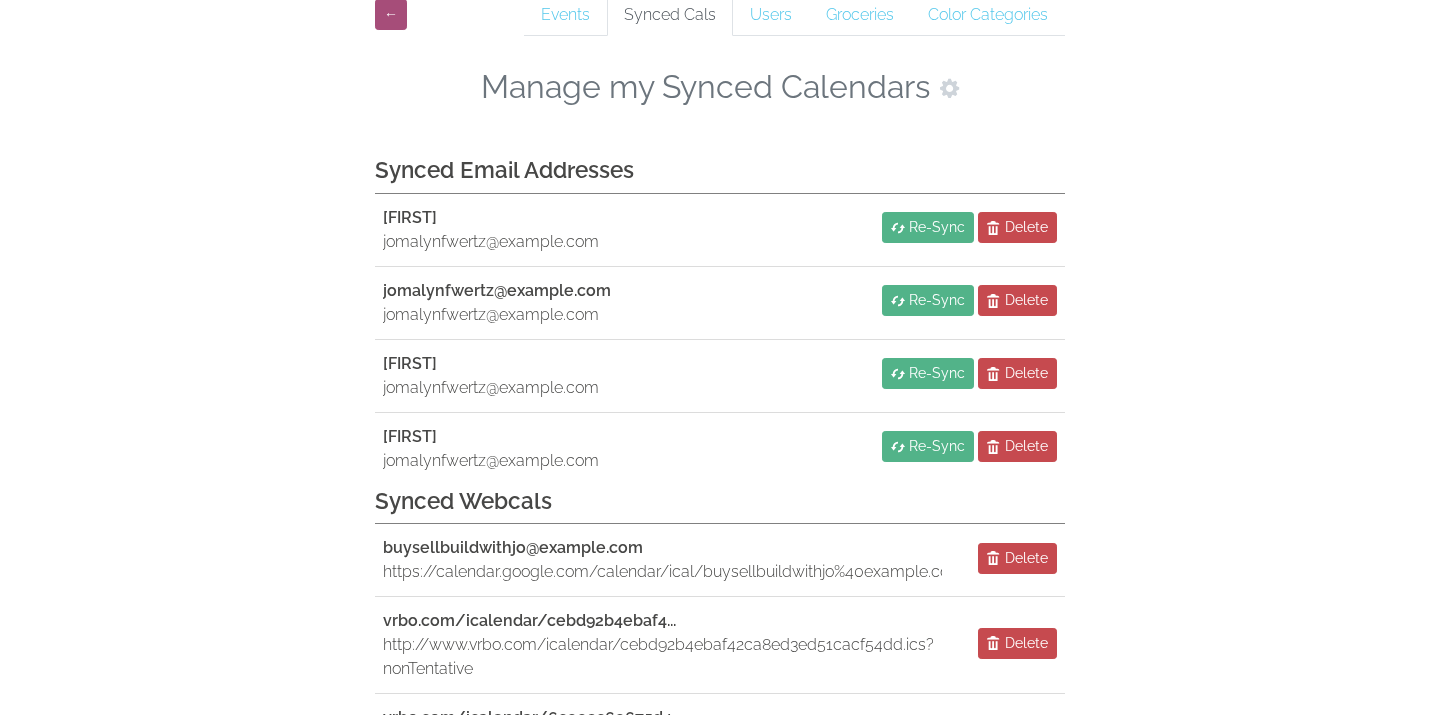 scroll, scrollTop: 70, scrollLeft: 0, axis: vertical 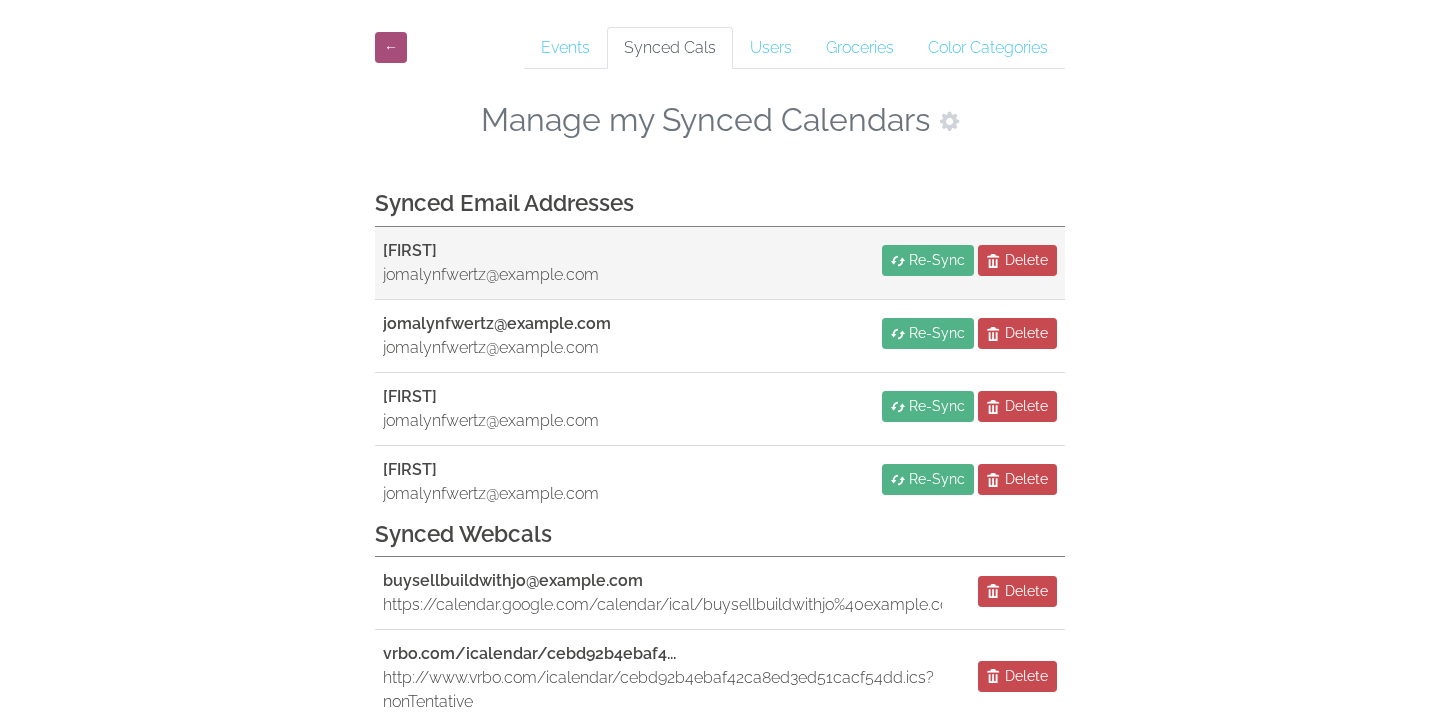 click on "[FIRST]" at bounding box center [491, 251] 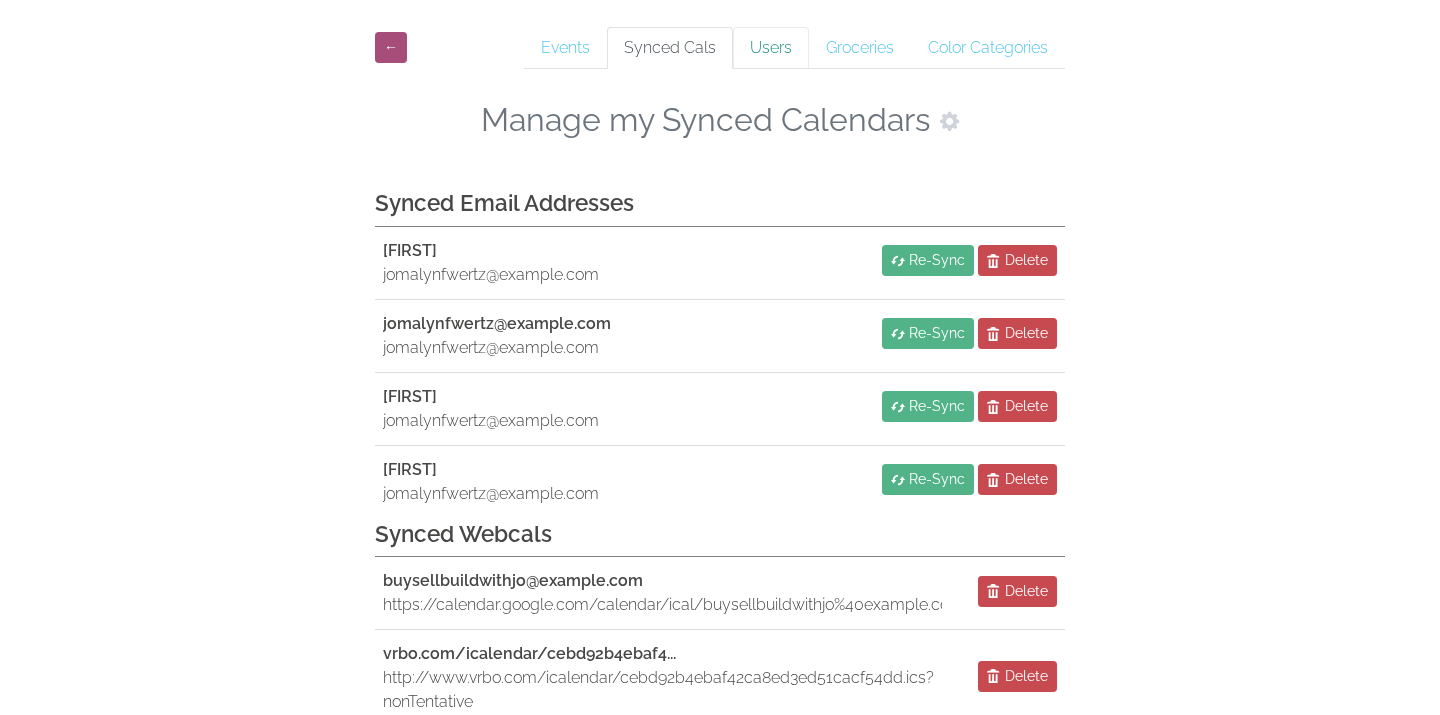 click on "Users" at bounding box center (771, 48) 